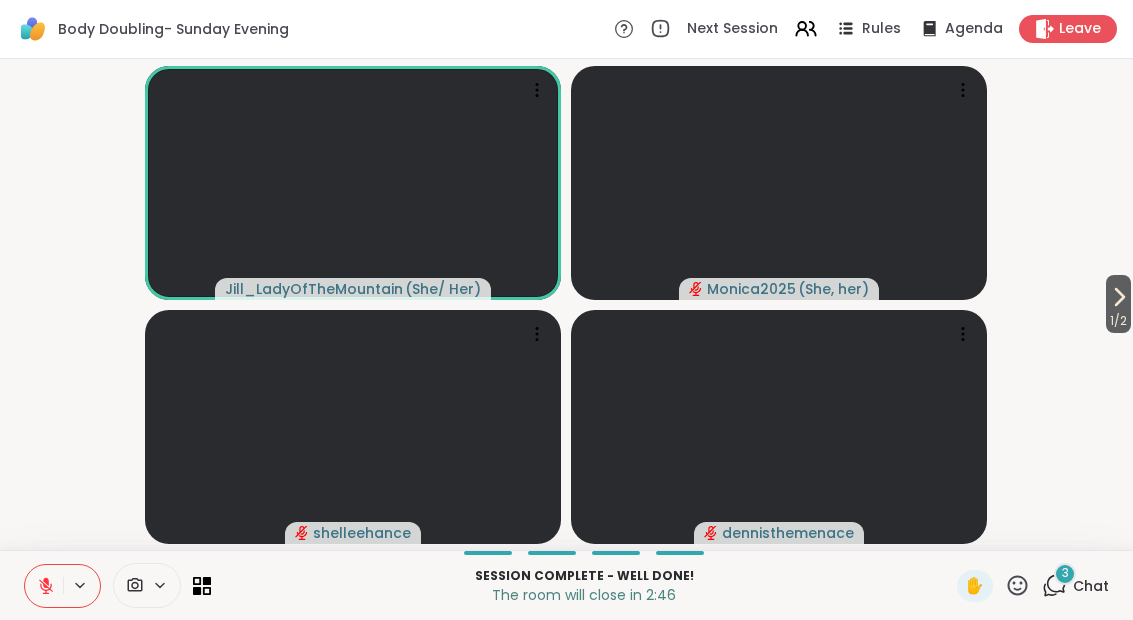 scroll, scrollTop: 0, scrollLeft: 0, axis: both 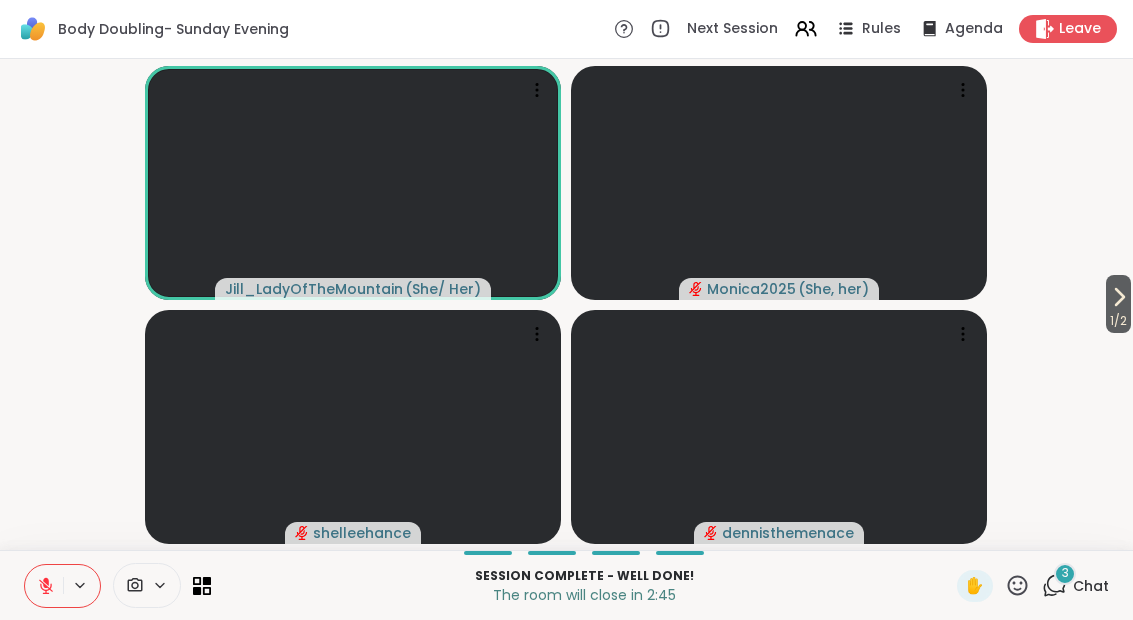 click on "3 Chat" at bounding box center (1075, 586) 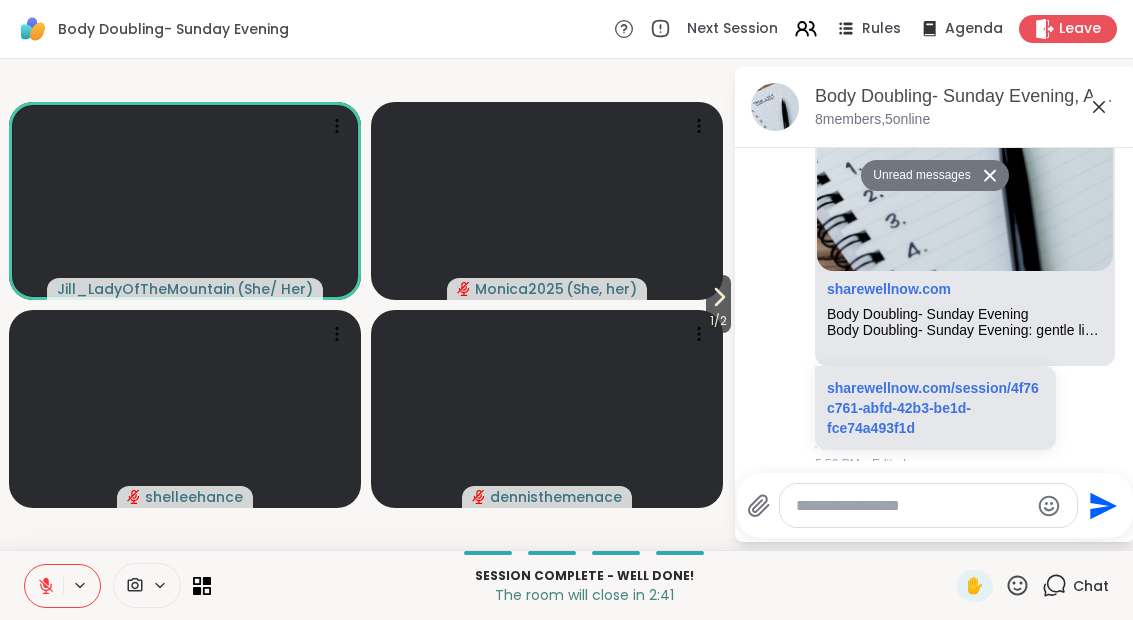 scroll, scrollTop: 804, scrollLeft: 0, axis: vertical 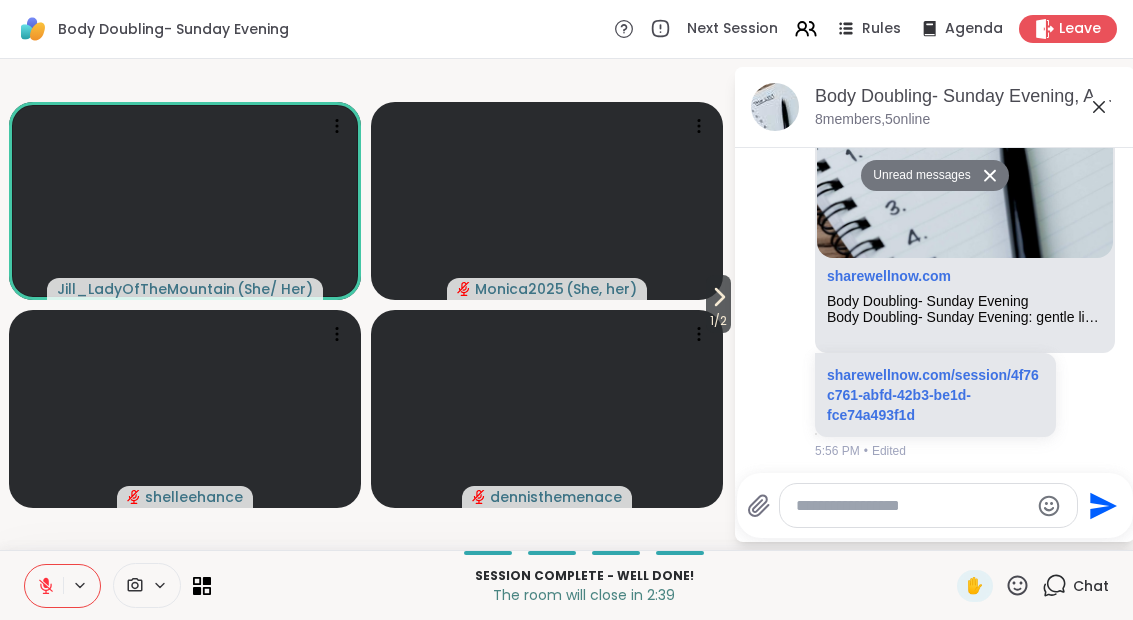 click on "sharewellnow.com/session/4f76c761-abfd-42b3-be1d-fce74a493f1d" at bounding box center (933, 395) 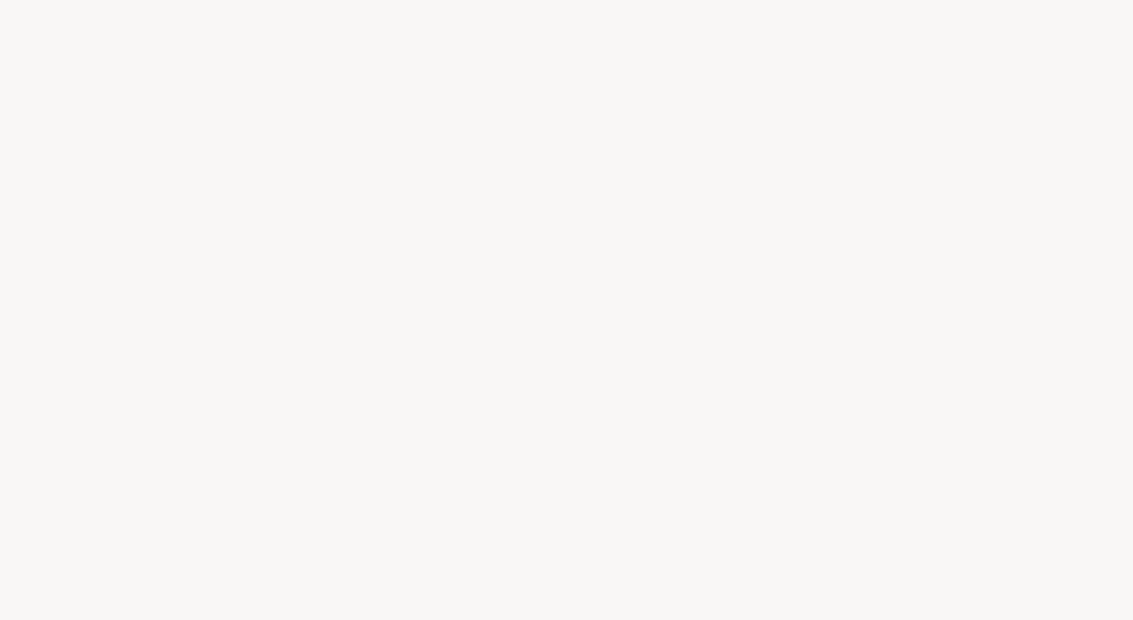 click at bounding box center (566, 310) 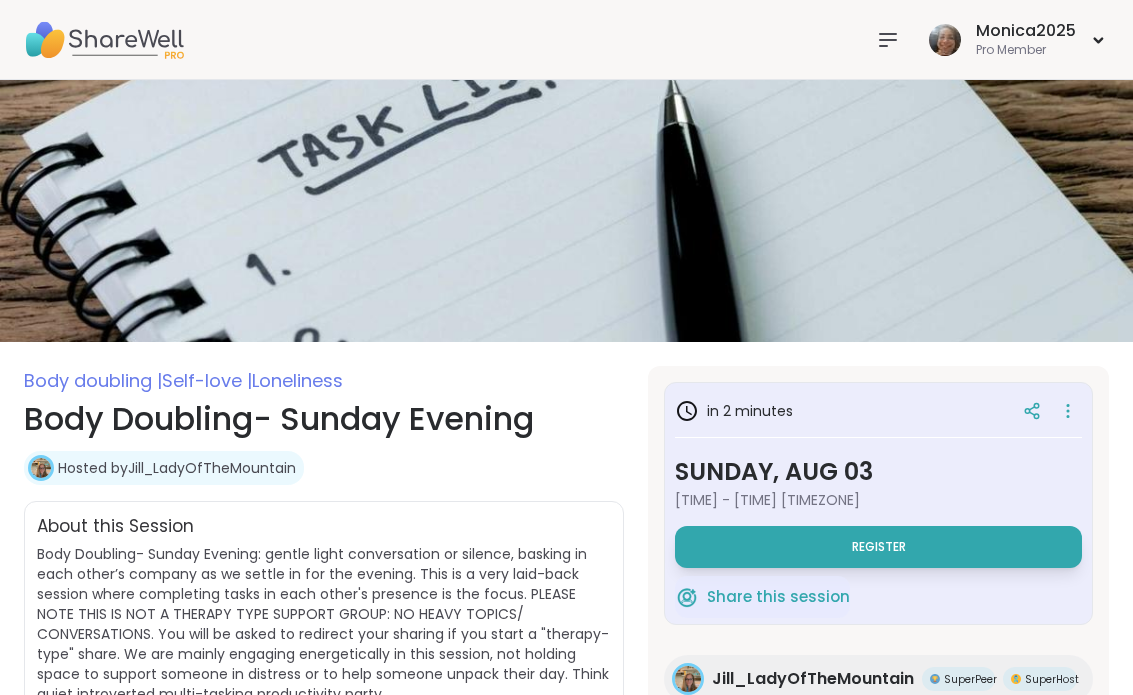 scroll, scrollTop: 0, scrollLeft: 0, axis: both 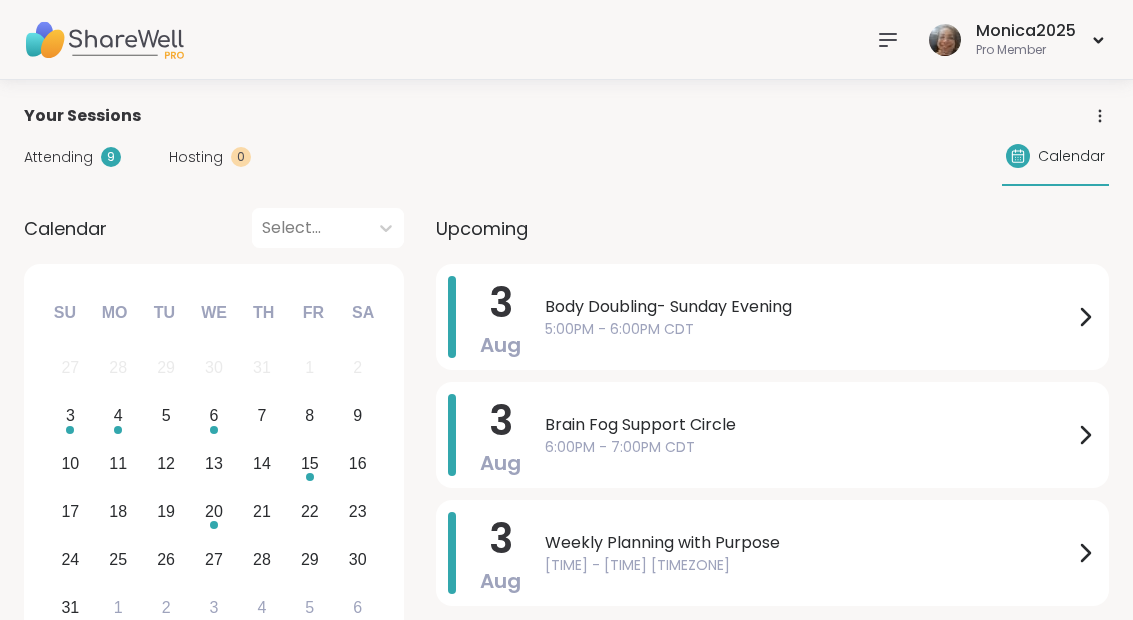 click on "5:00PM - 6:00PM CDT" at bounding box center [809, 329] 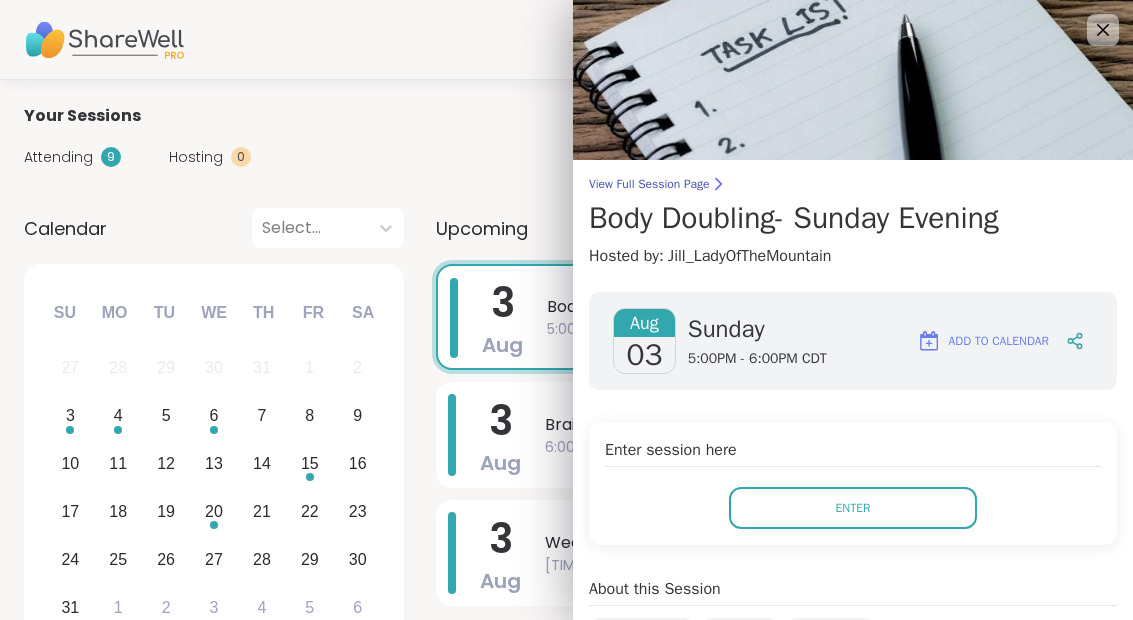 click on "Enter" at bounding box center [853, 508] 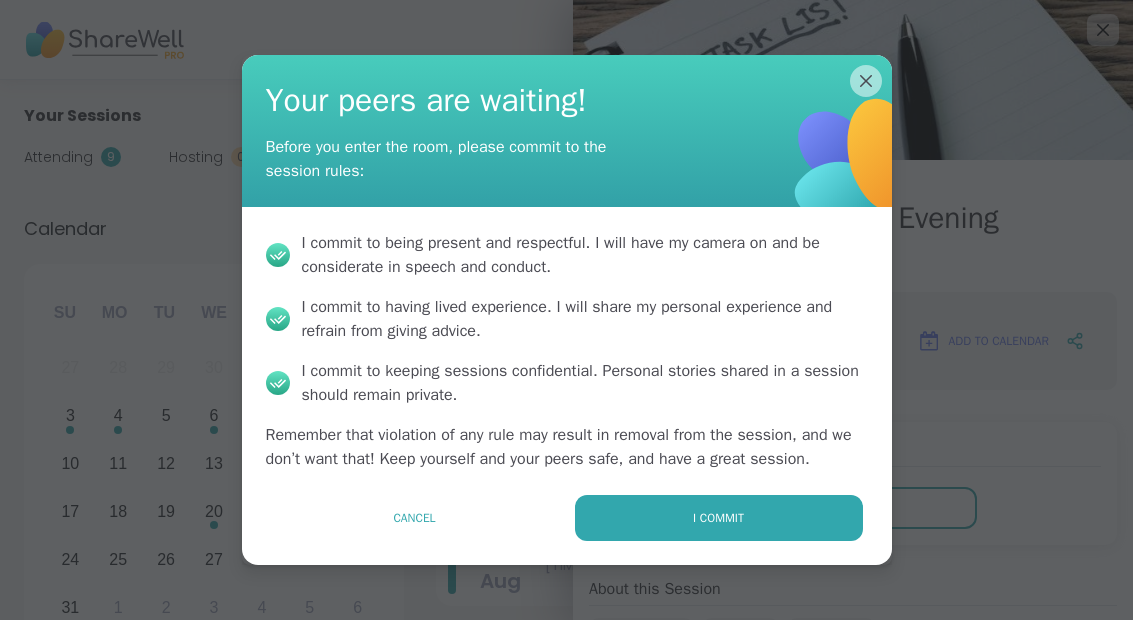 click on "I commit" at bounding box center (719, 518) 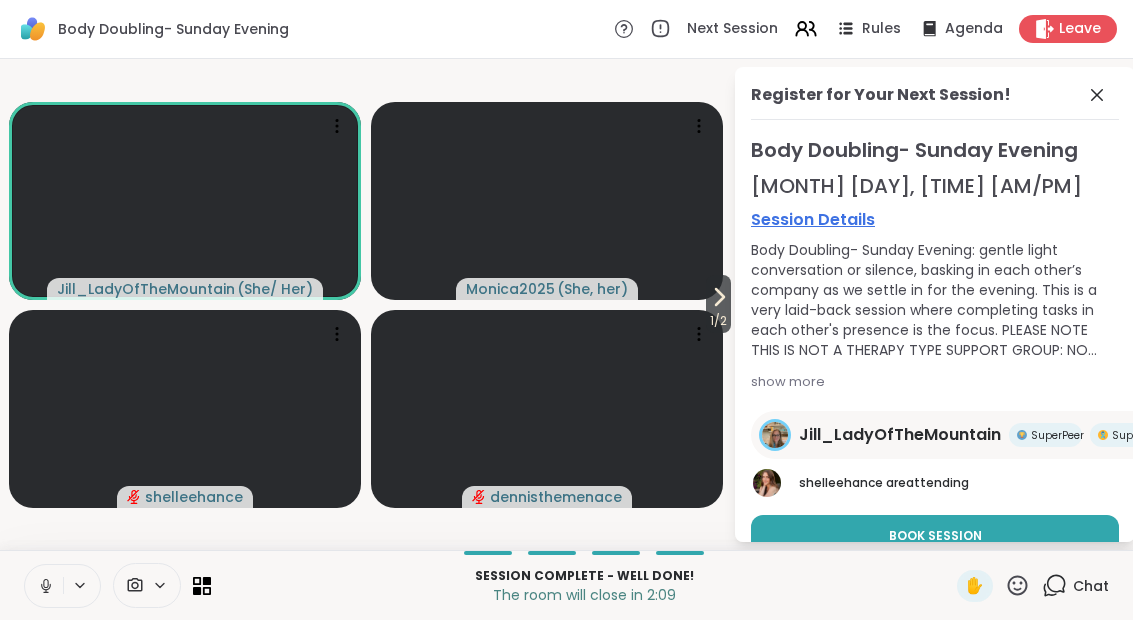 click 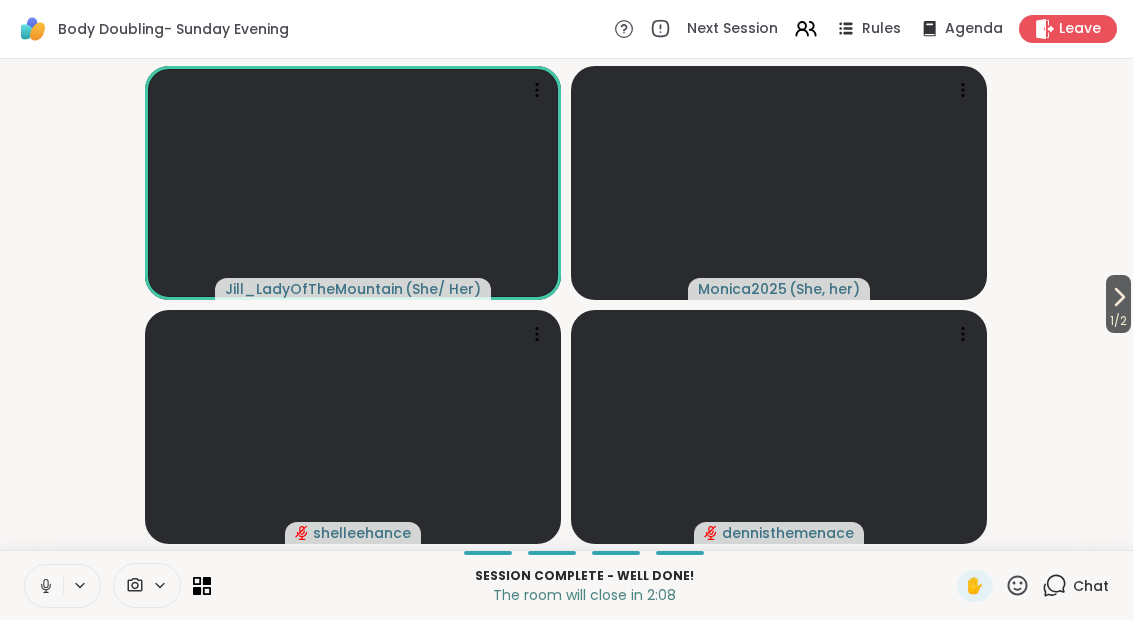 click on "1  /  2" at bounding box center (1118, 304) 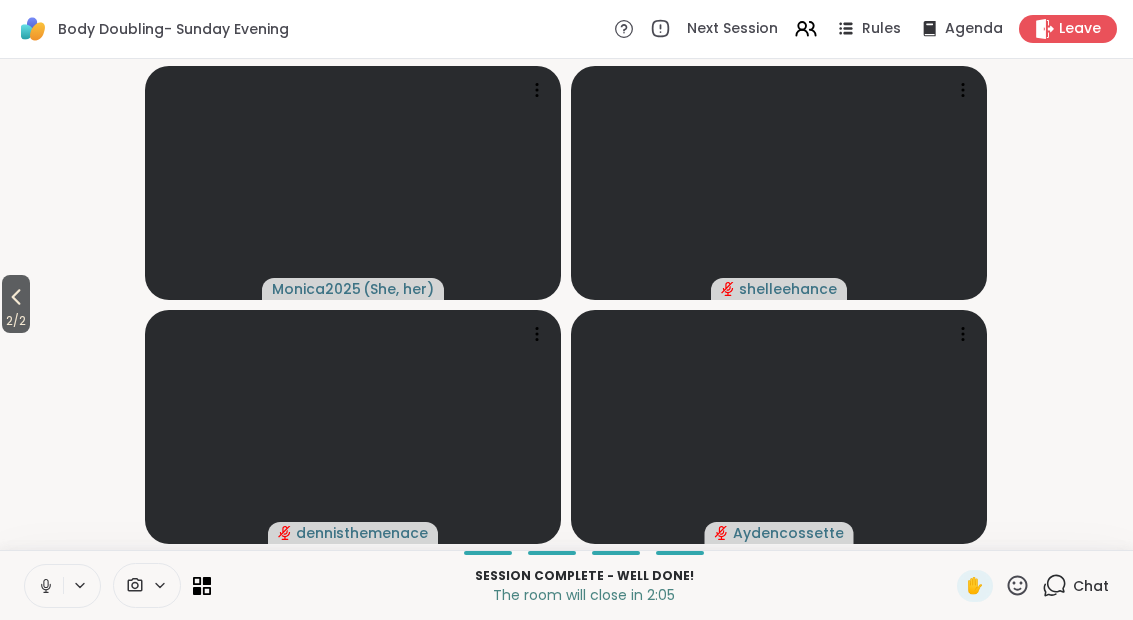 click on "Chat" at bounding box center (1075, 586) 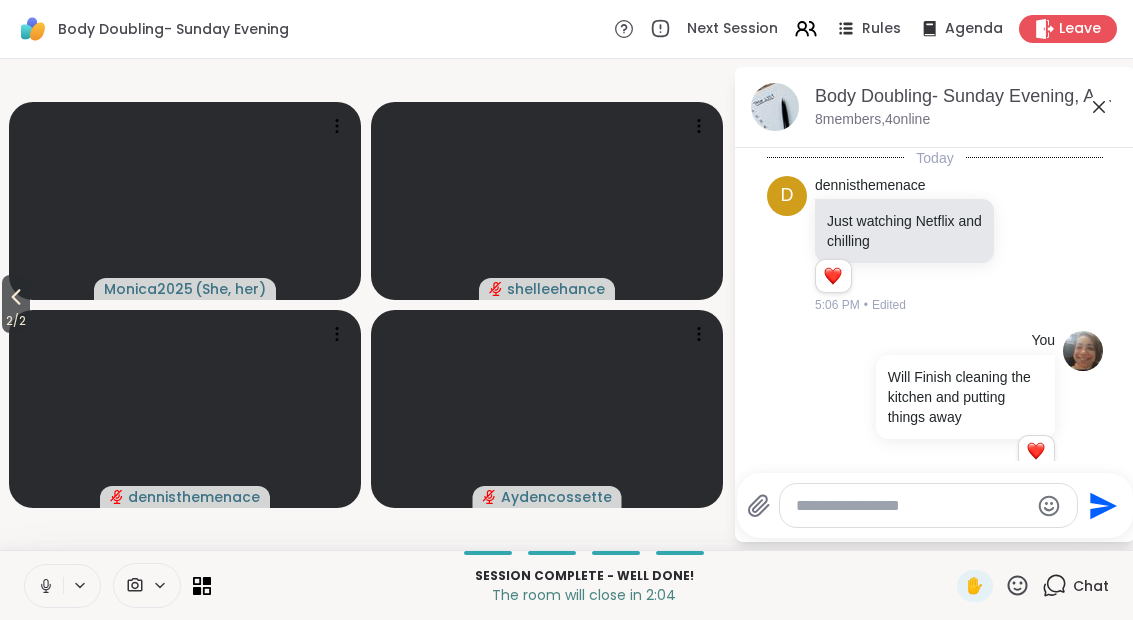 scroll, scrollTop: 737, scrollLeft: 0, axis: vertical 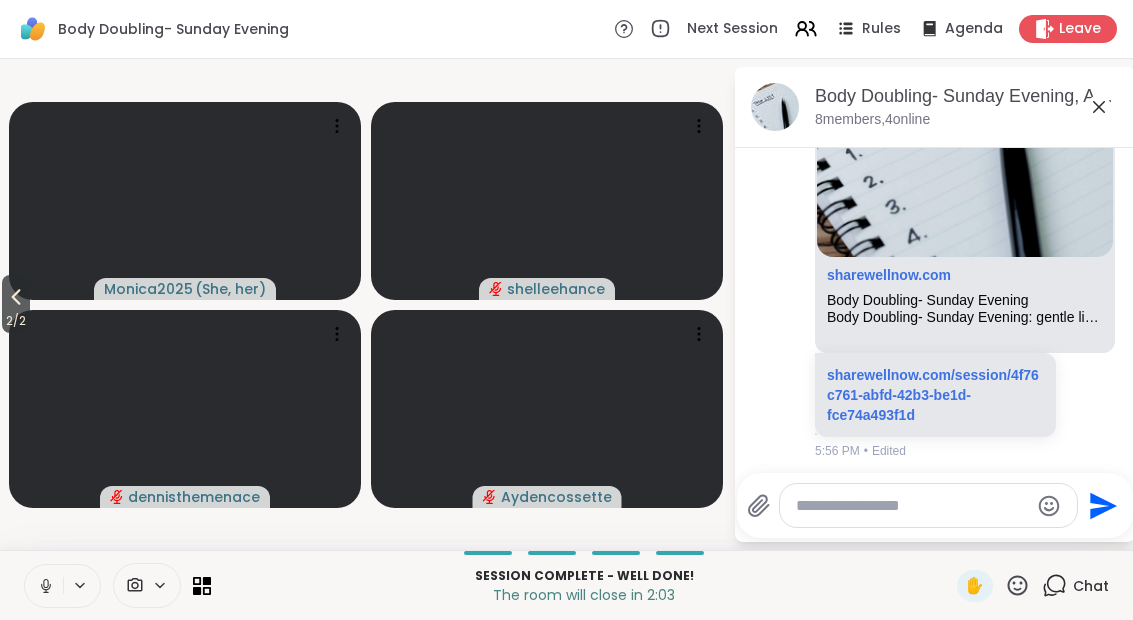 click at bounding box center [912, 506] 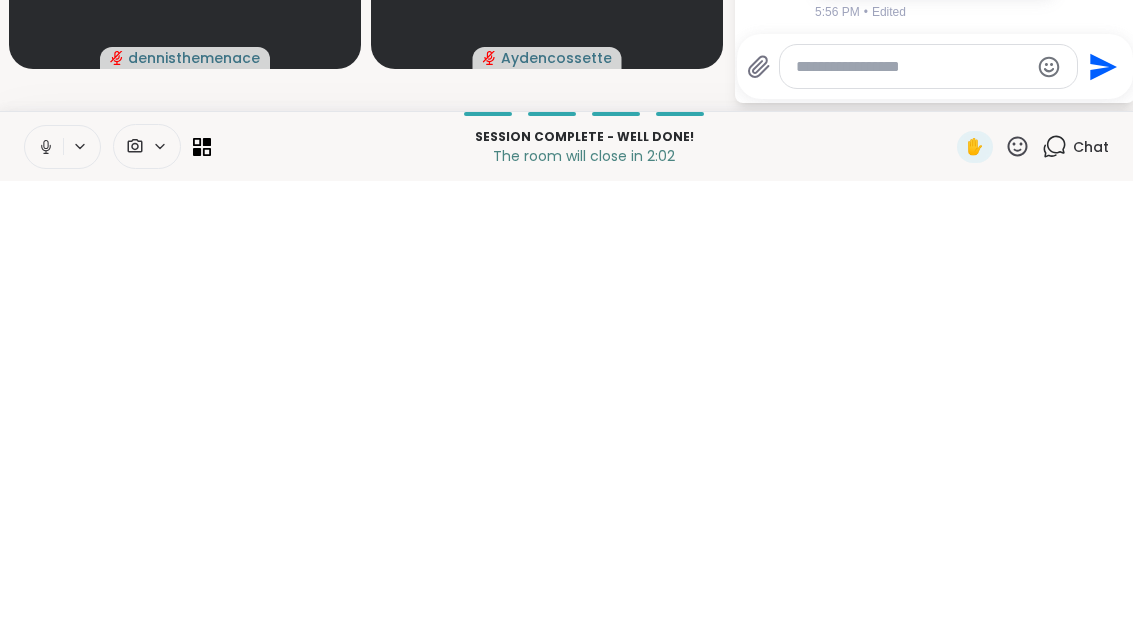 type on "*" 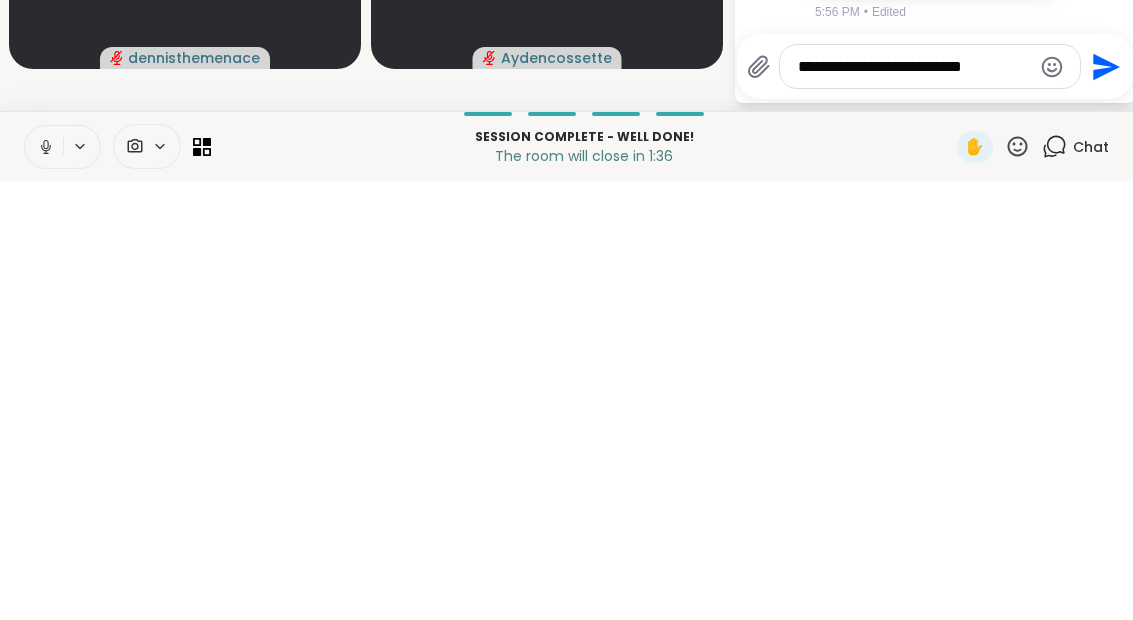 type on "**********" 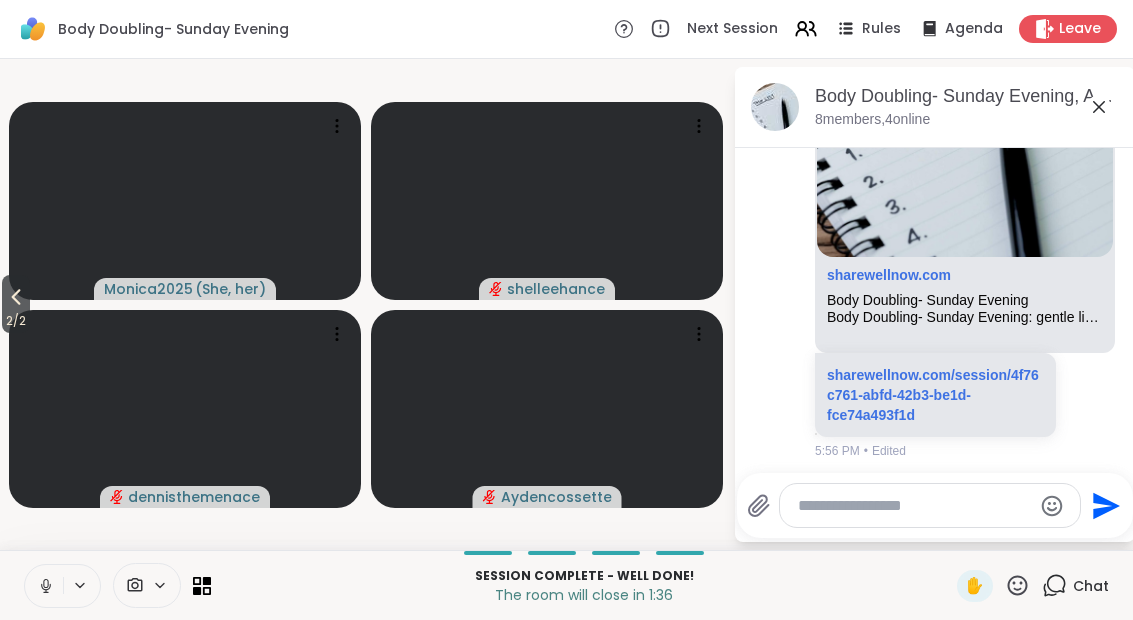 scroll, scrollTop: 863, scrollLeft: 0, axis: vertical 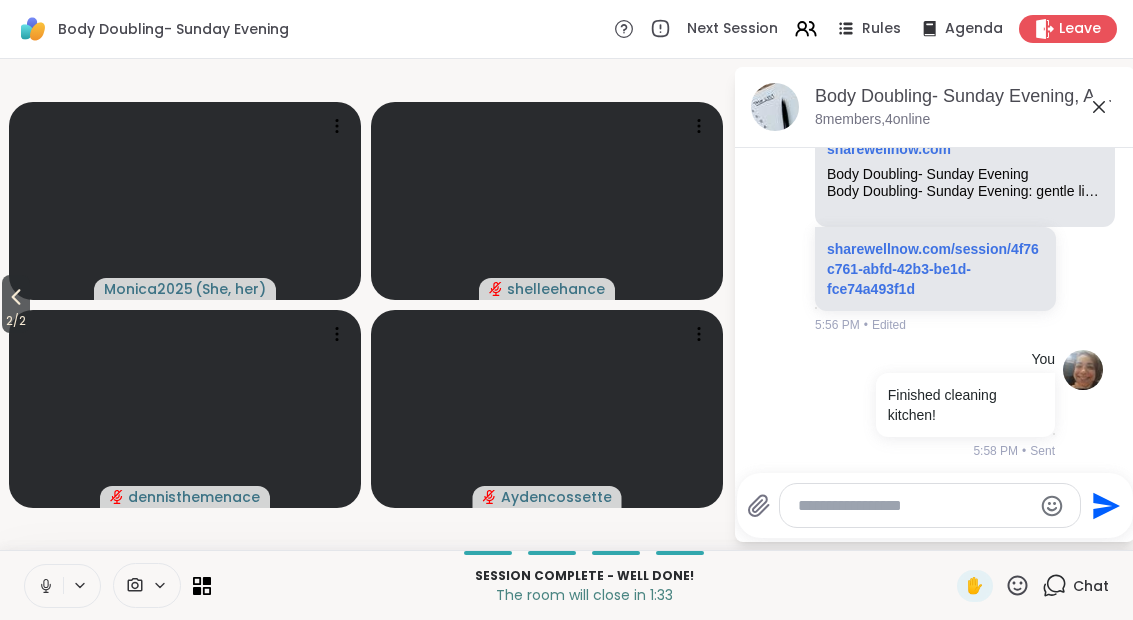 click at bounding box center (914, 506) 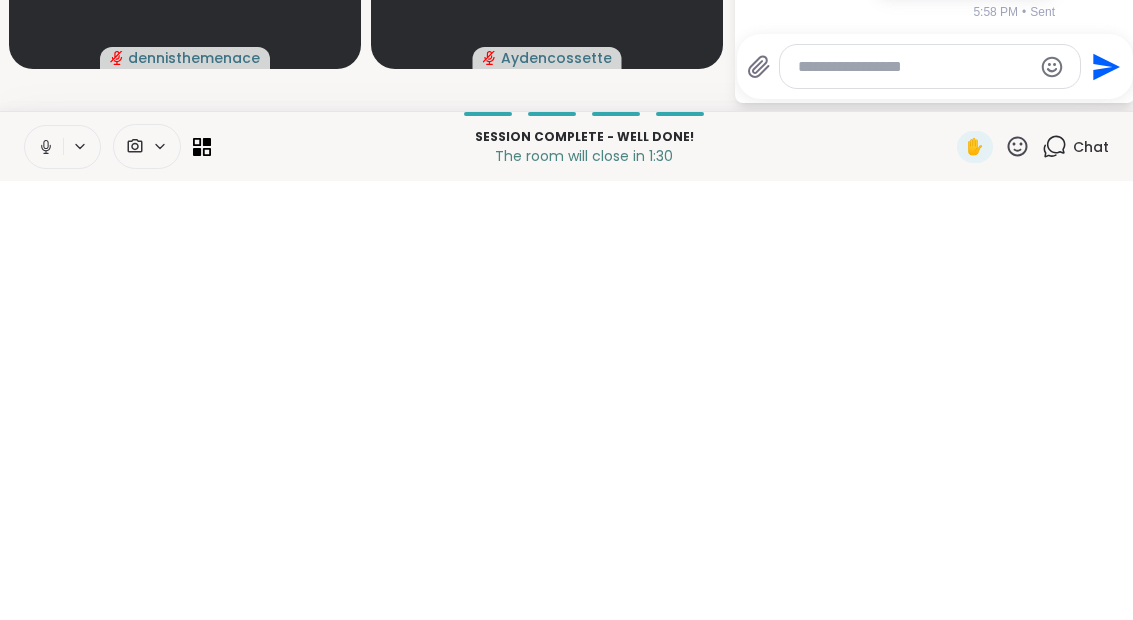 click on "[NUMBER]  /  [NUMBER] [USERNAME] ( [PRONOUN] ) [USERNAME] [USERNAME]" at bounding box center [366, 304] 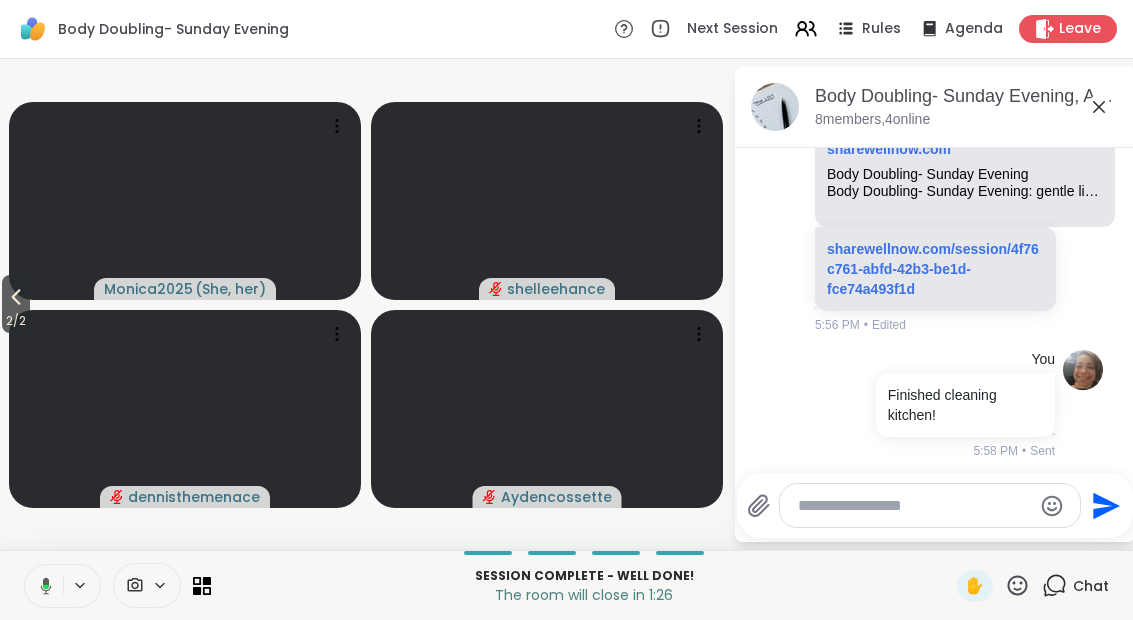 click on "2  /  2" at bounding box center (16, 304) 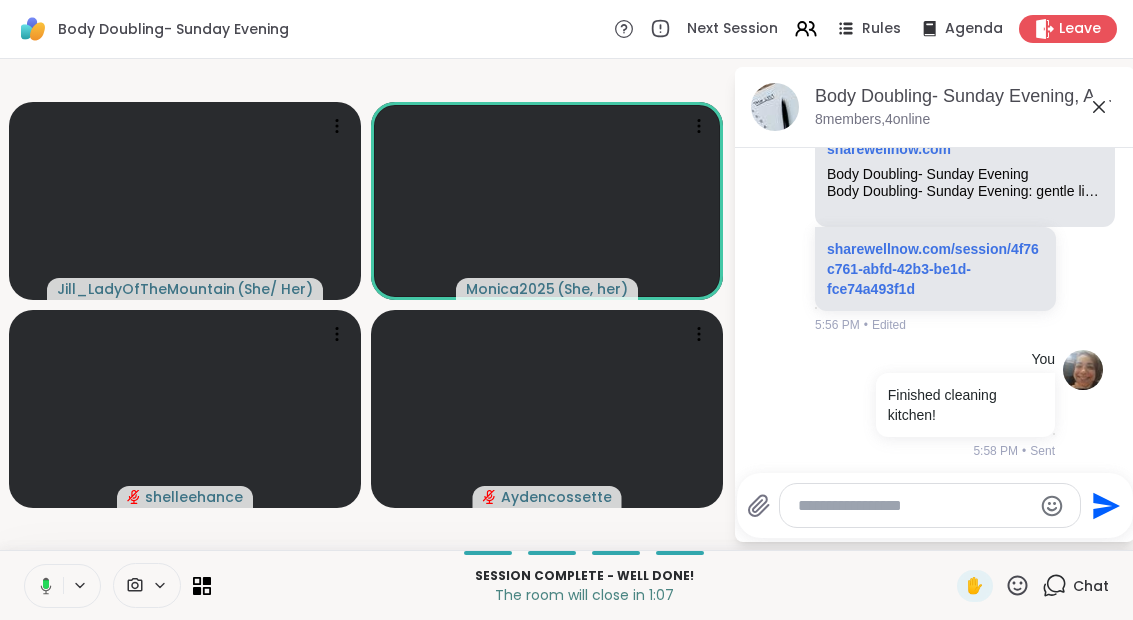 click on "Leave" at bounding box center (1080, 29) 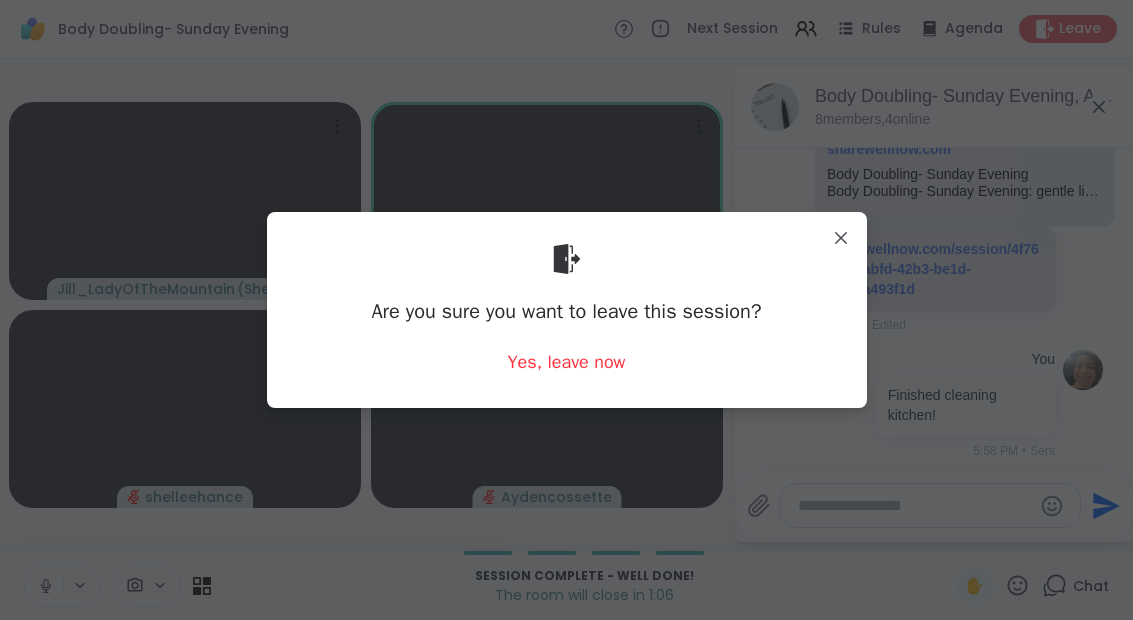 click on "Are you sure you want to leave this session? Yes, leave now" at bounding box center [567, 309] 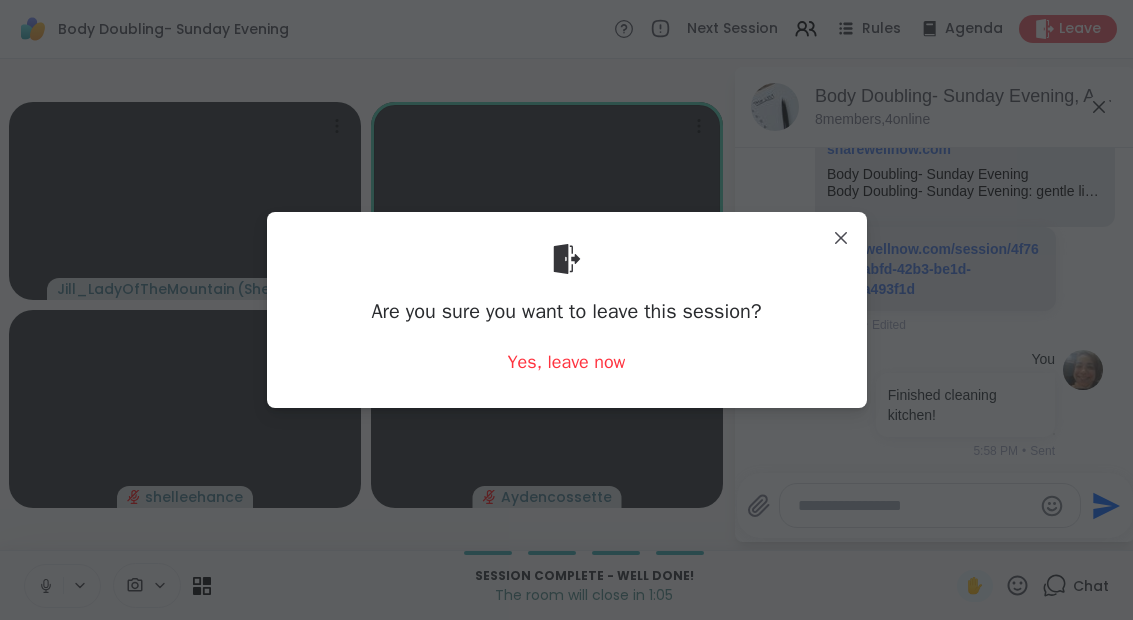 click on "Yes, leave now" at bounding box center (567, 362) 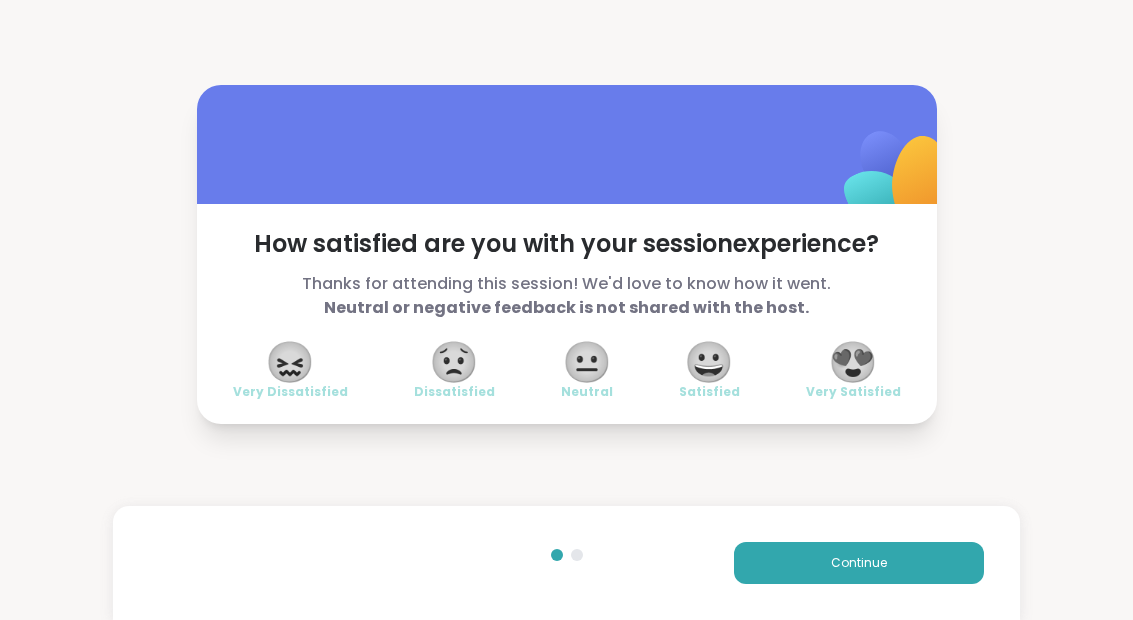 click on "😀" at bounding box center [709, 362] 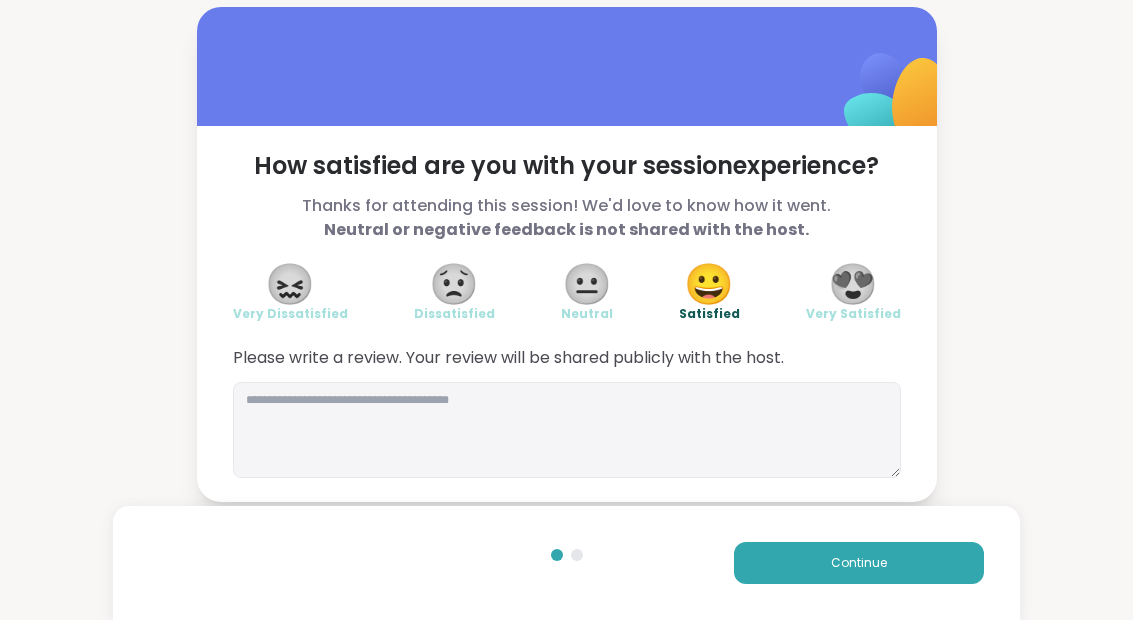 click on "Continue" at bounding box center [859, 563] 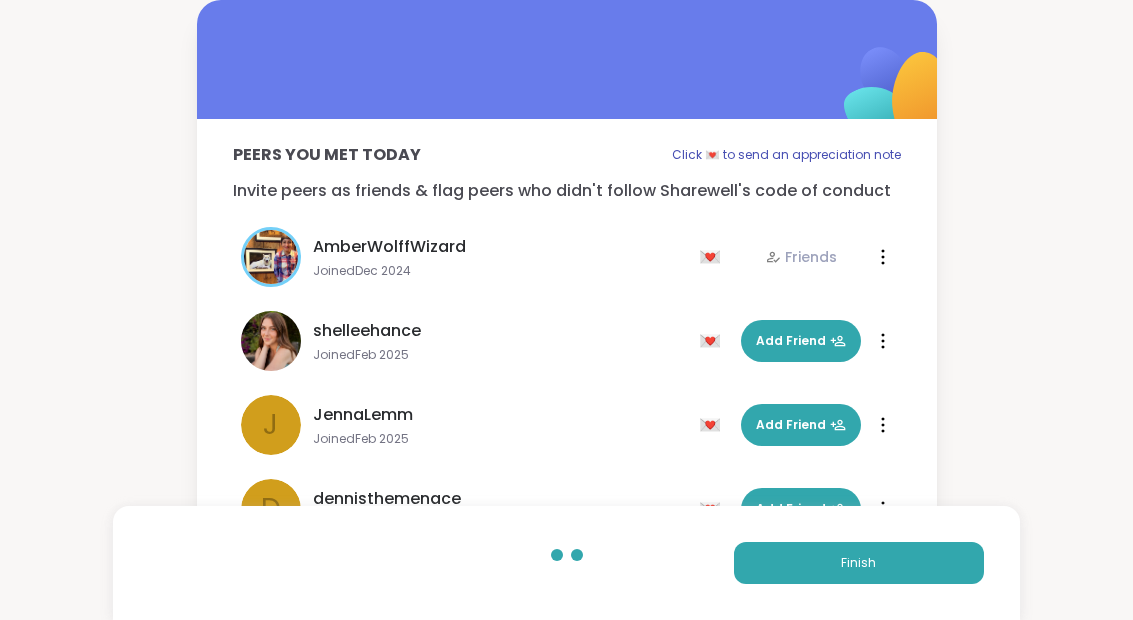 click on "Finish" at bounding box center [859, 563] 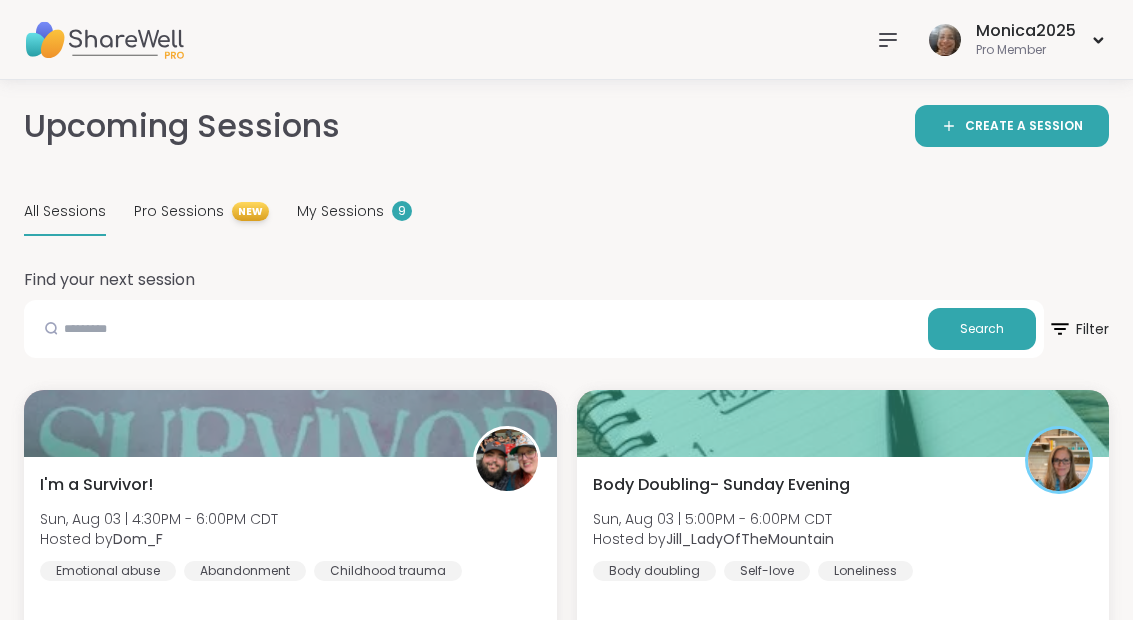 click on "My Sessions 9" at bounding box center [354, 212] 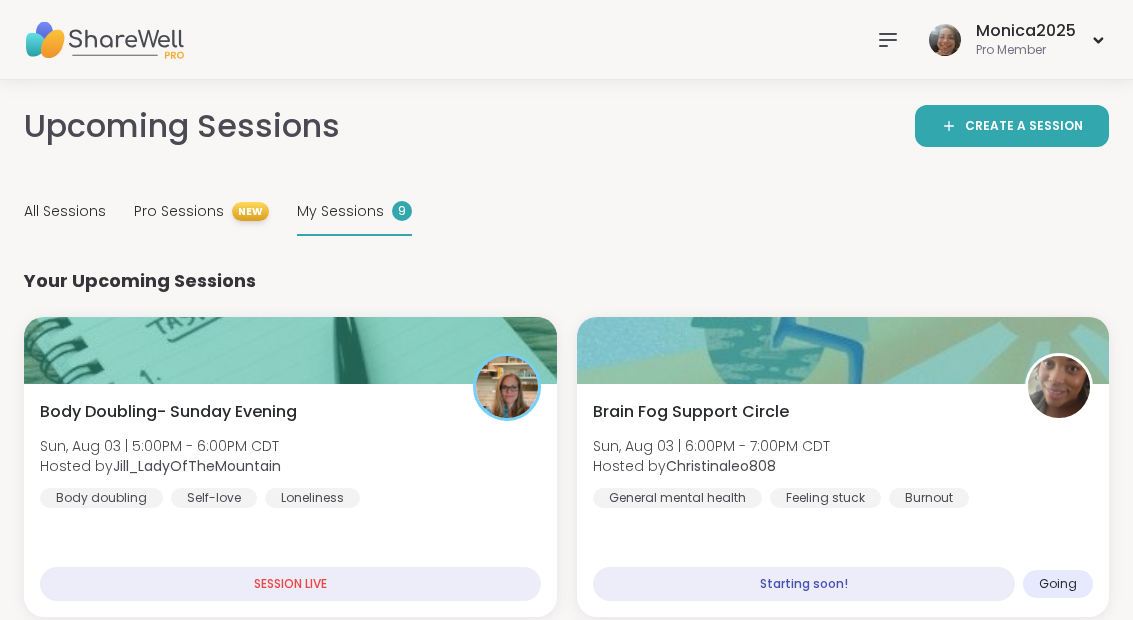 click on "[EVENT NAME] [DAY], [MONTH] [DAY] | [TIME] - [TIME] [TIMEZONE] Hosted by  [USERNAME] General mental health Feeling stuck Burnout" at bounding box center (843, 454) 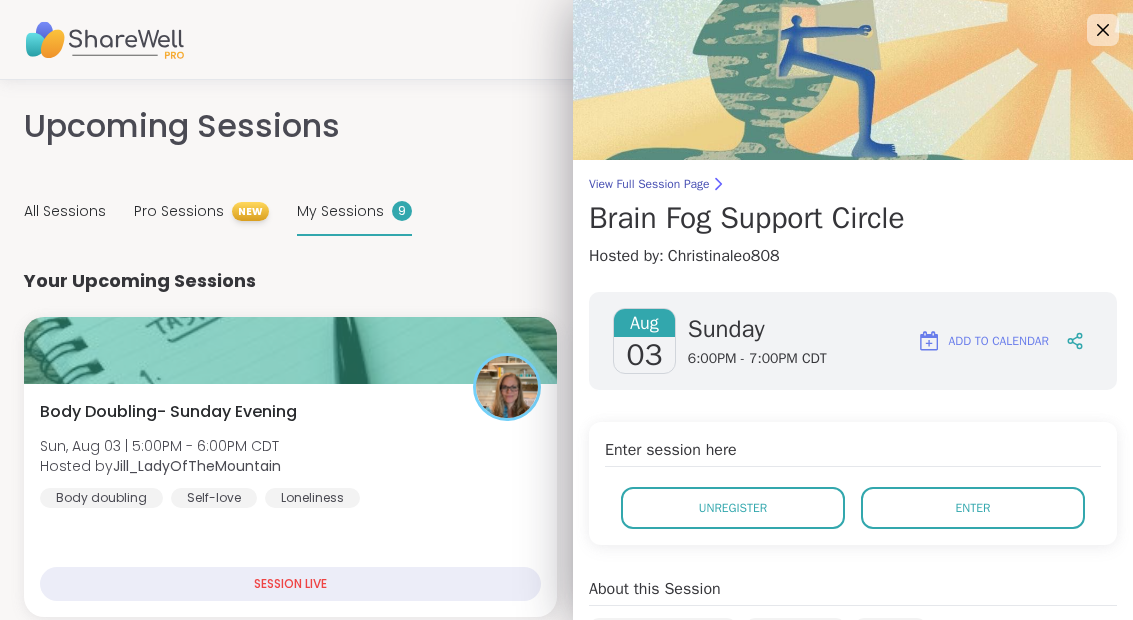 click on "Enter" at bounding box center (973, 508) 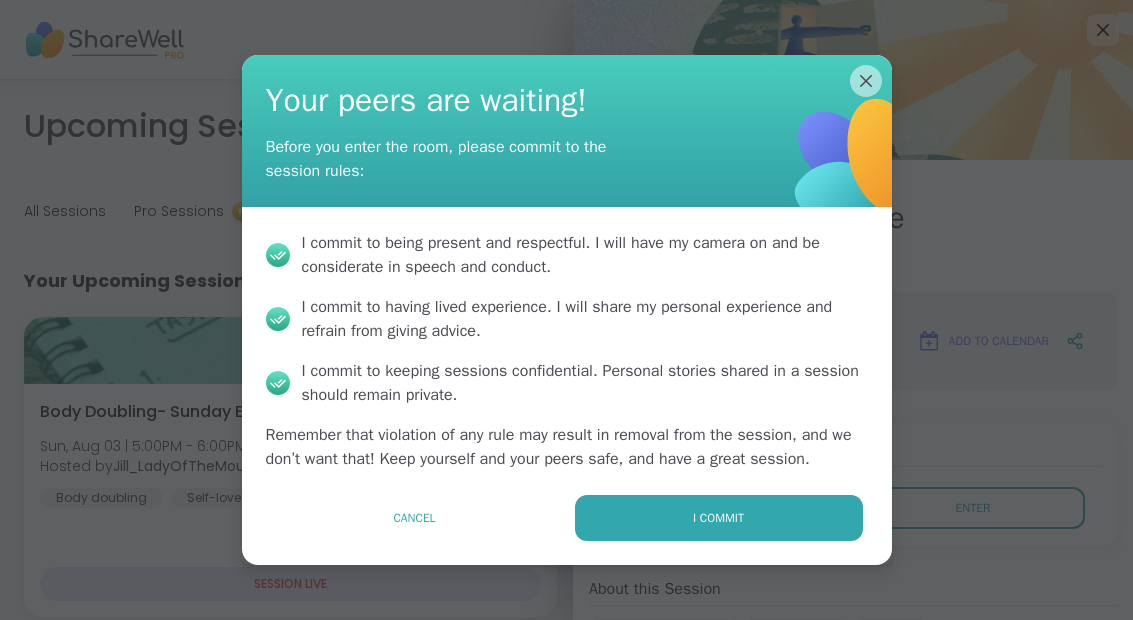 click on "I commit" at bounding box center (719, 518) 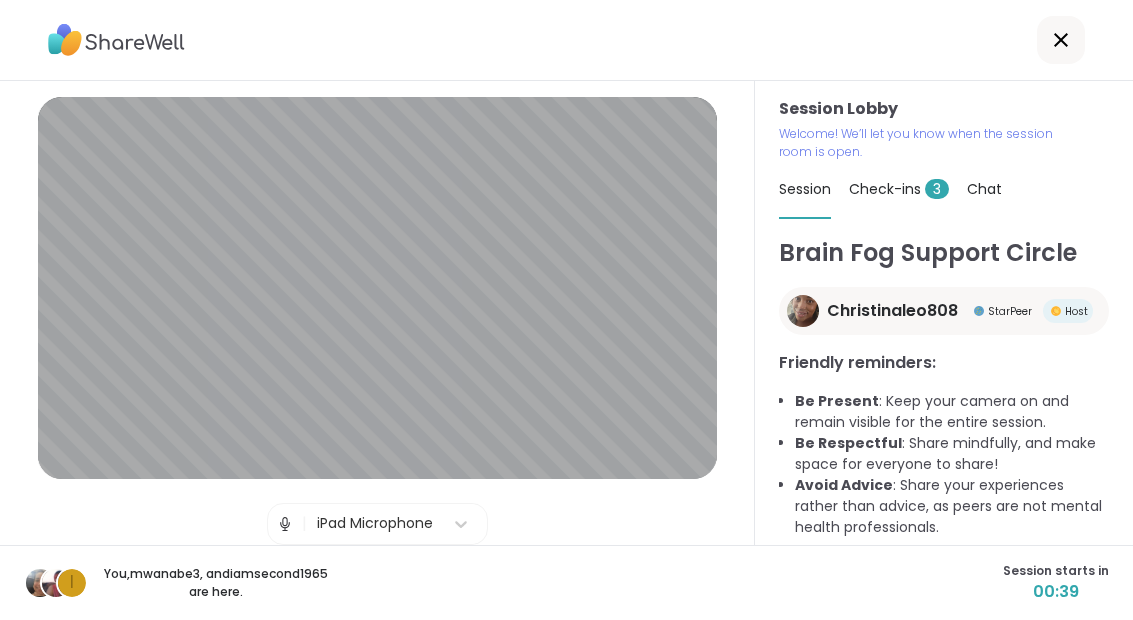 click on "Check-ins 3" at bounding box center (899, 189) 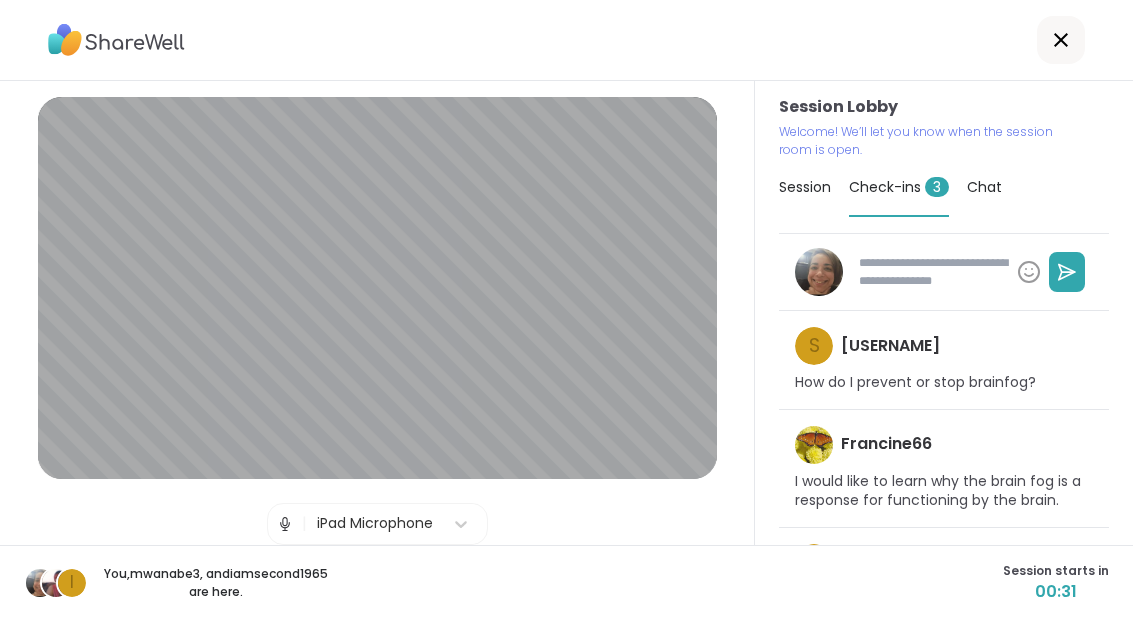 scroll, scrollTop: 1, scrollLeft: 0, axis: vertical 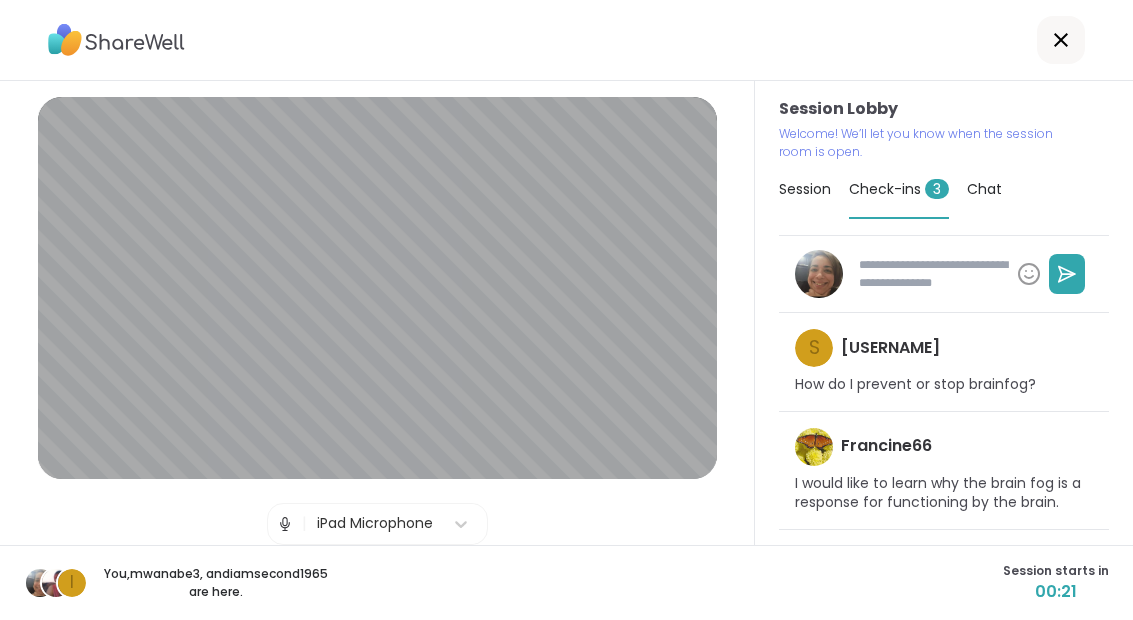 type on "*" 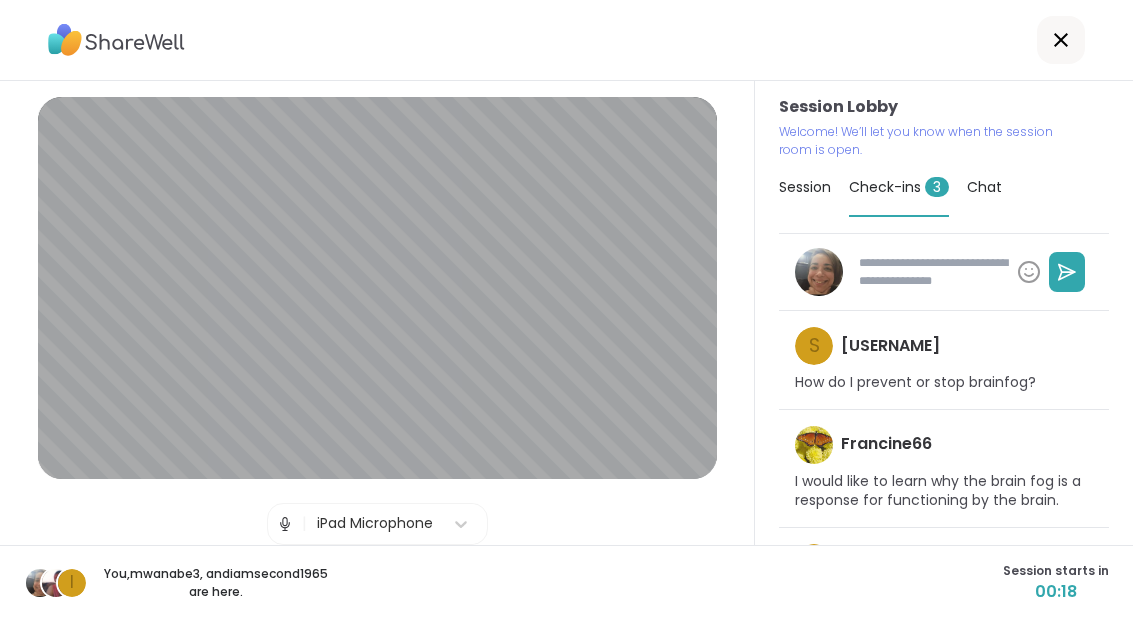 scroll, scrollTop: 1, scrollLeft: 0, axis: vertical 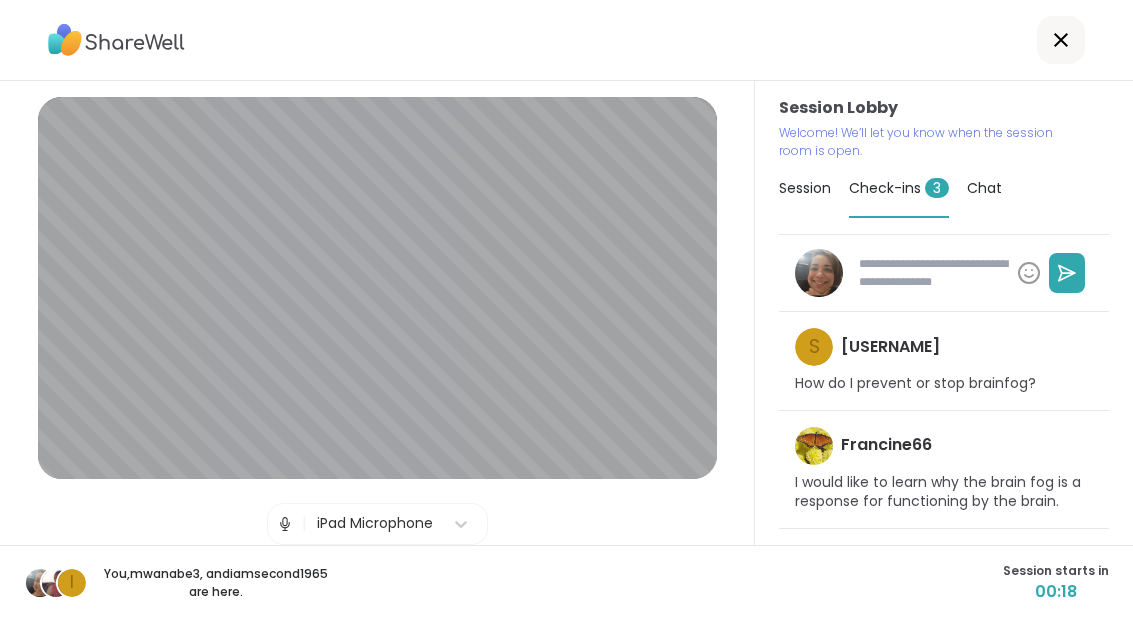click on "Session" at bounding box center (805, 188) 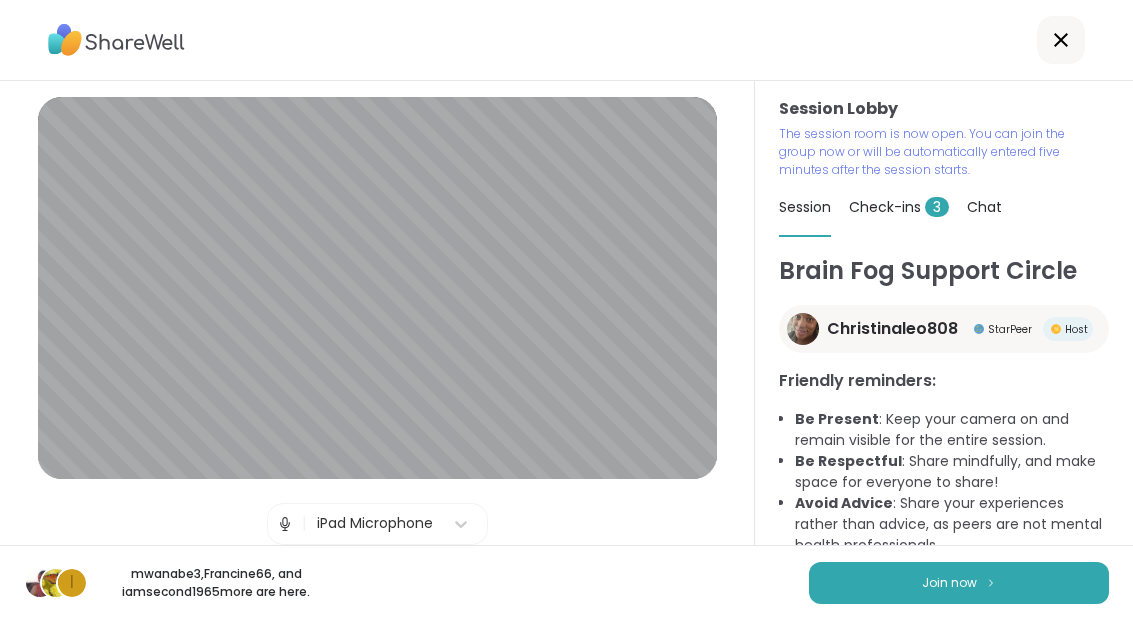 click at bounding box center (991, 582) 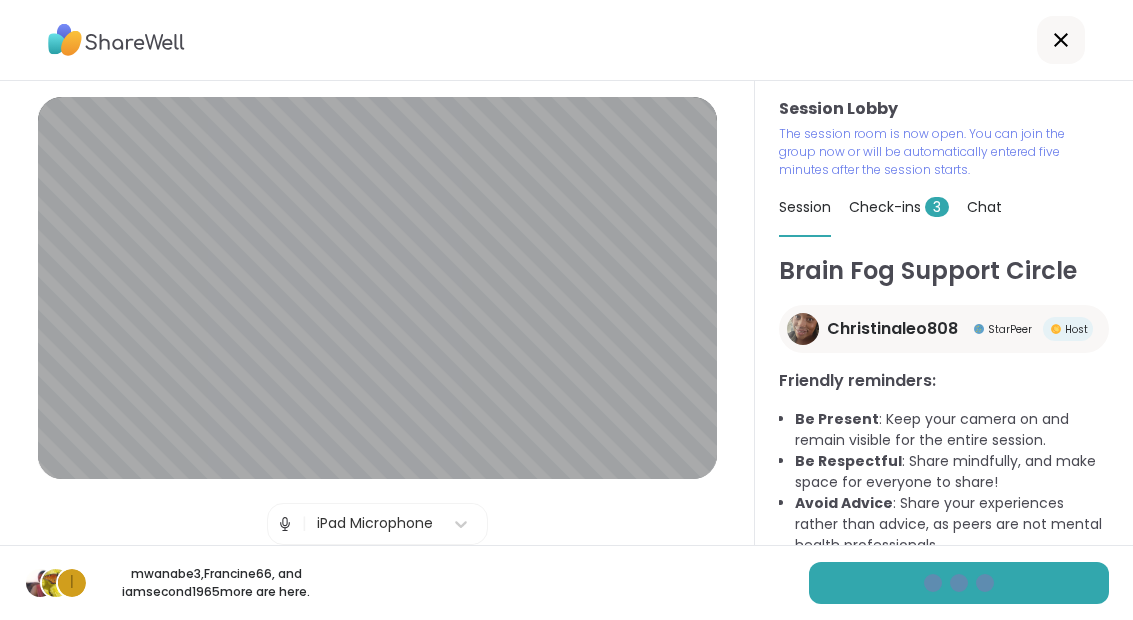 scroll, scrollTop: 0, scrollLeft: 0, axis: both 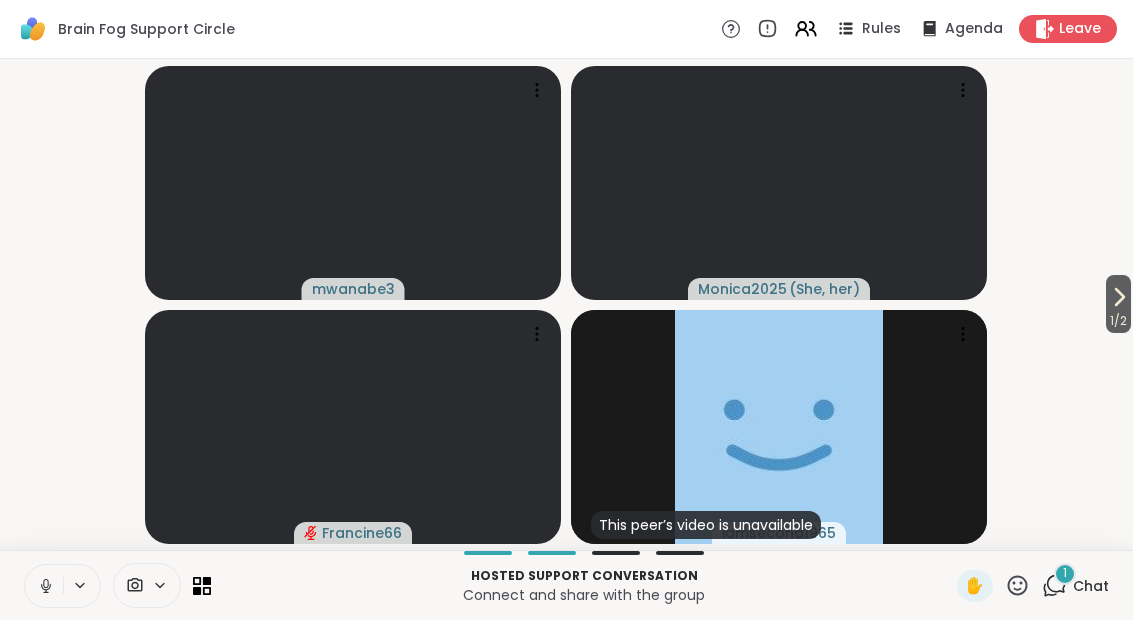 click 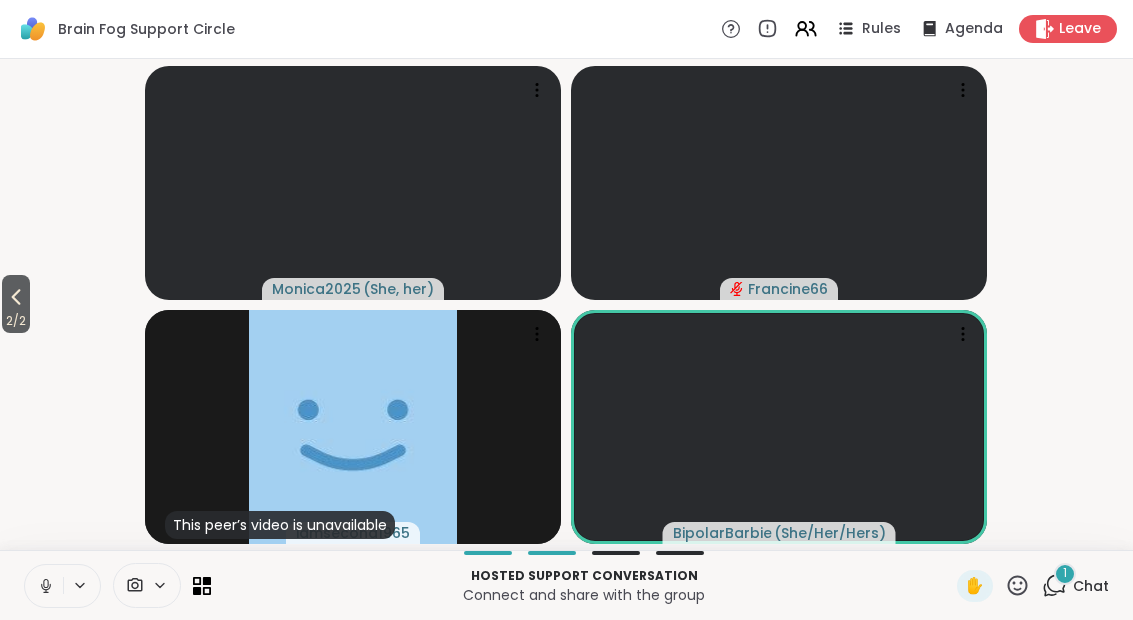 click on "2  /  2" at bounding box center [16, 321] 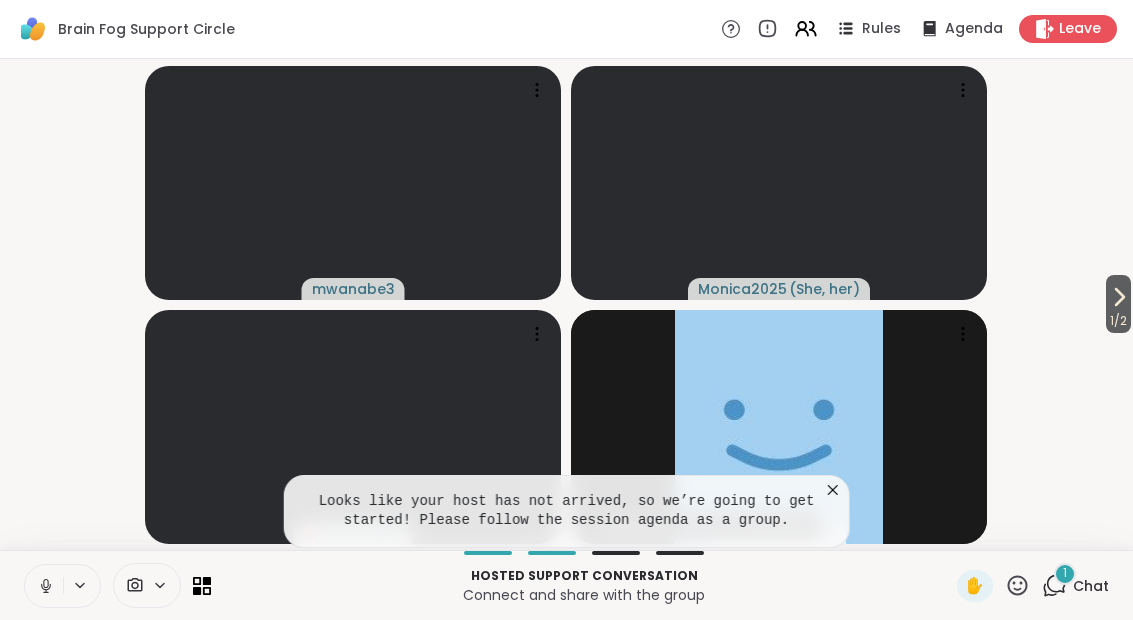click at bounding box center (779, 427) 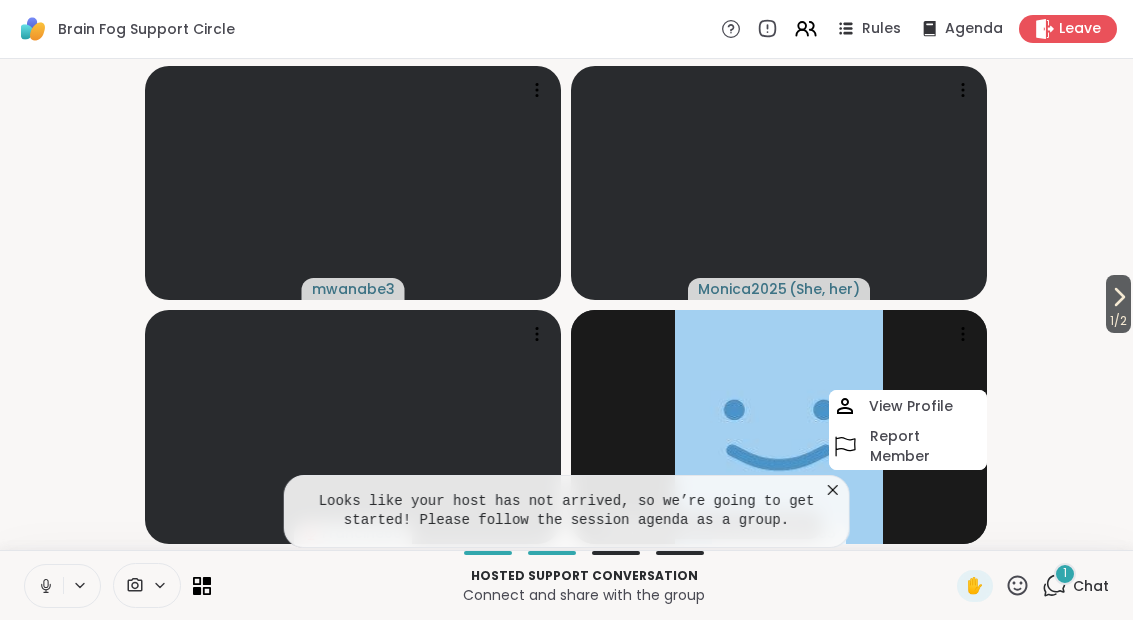 click 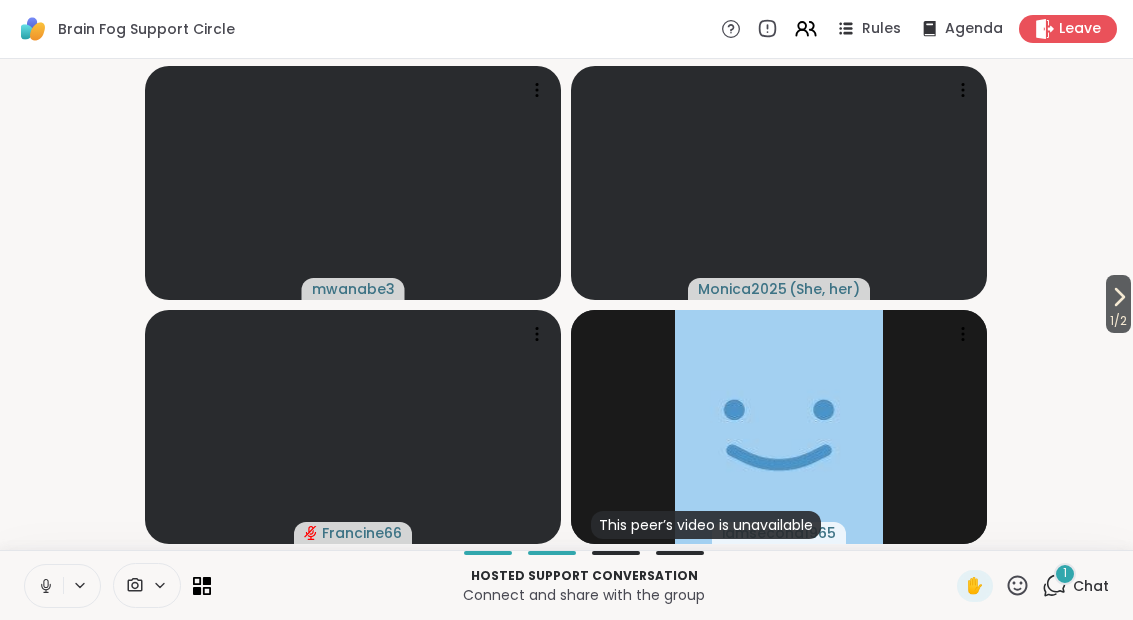 click on "Rules Agenda Leave" at bounding box center [919, 29] 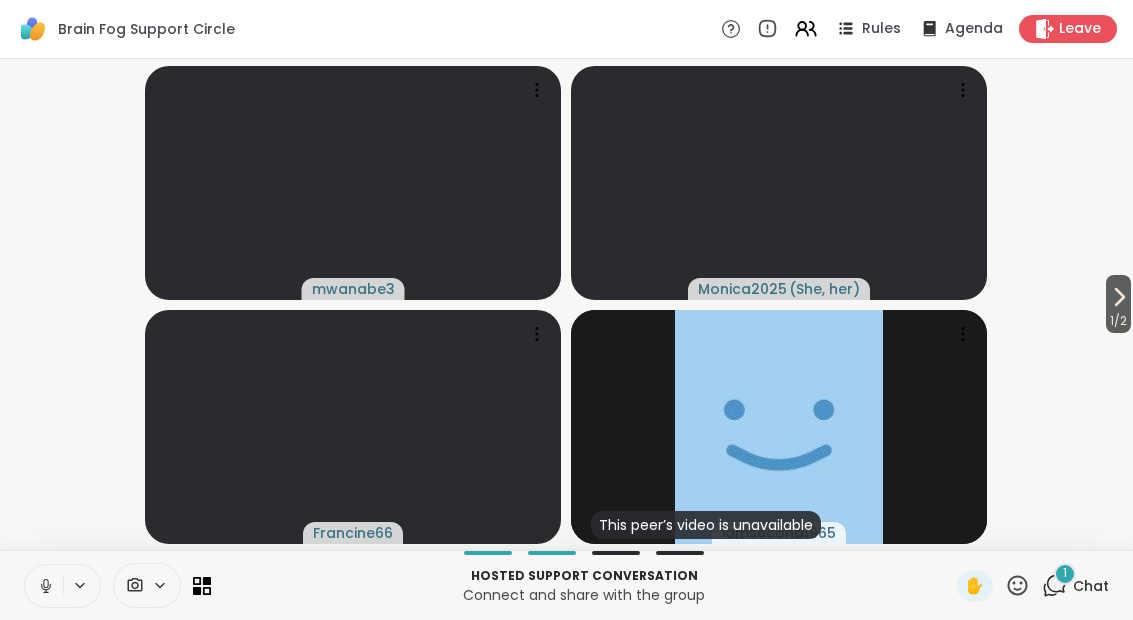 click 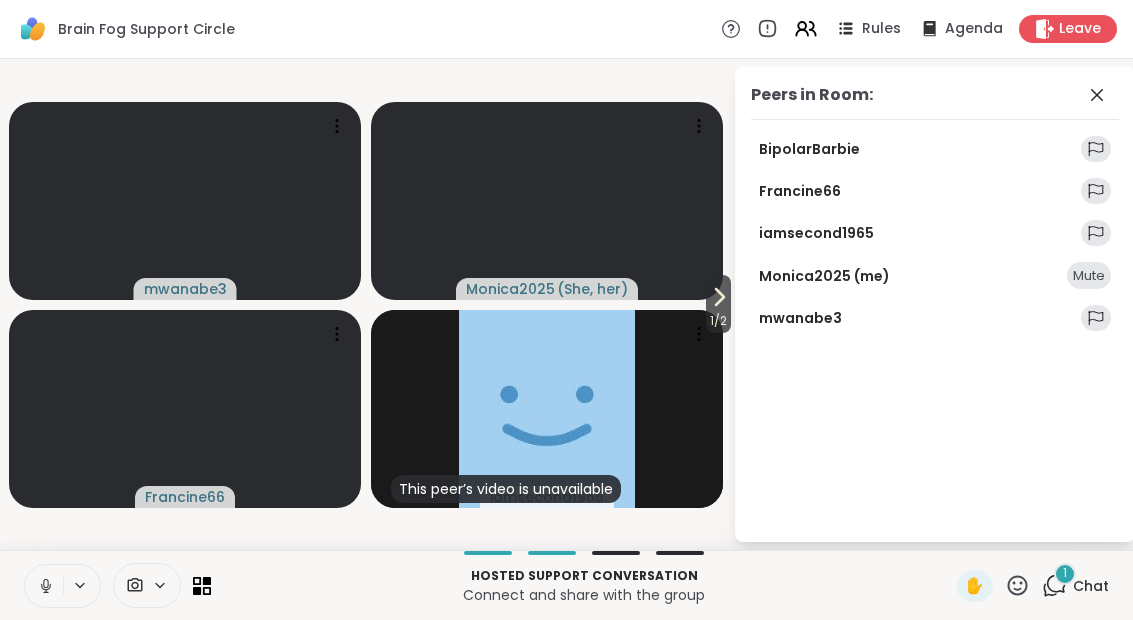 click on "Peers in Room: [USERNAME]   [USERNAME]   [USERNAME]   [USERNAME]   (me) Mute [USERNAME]" at bounding box center (935, 304) 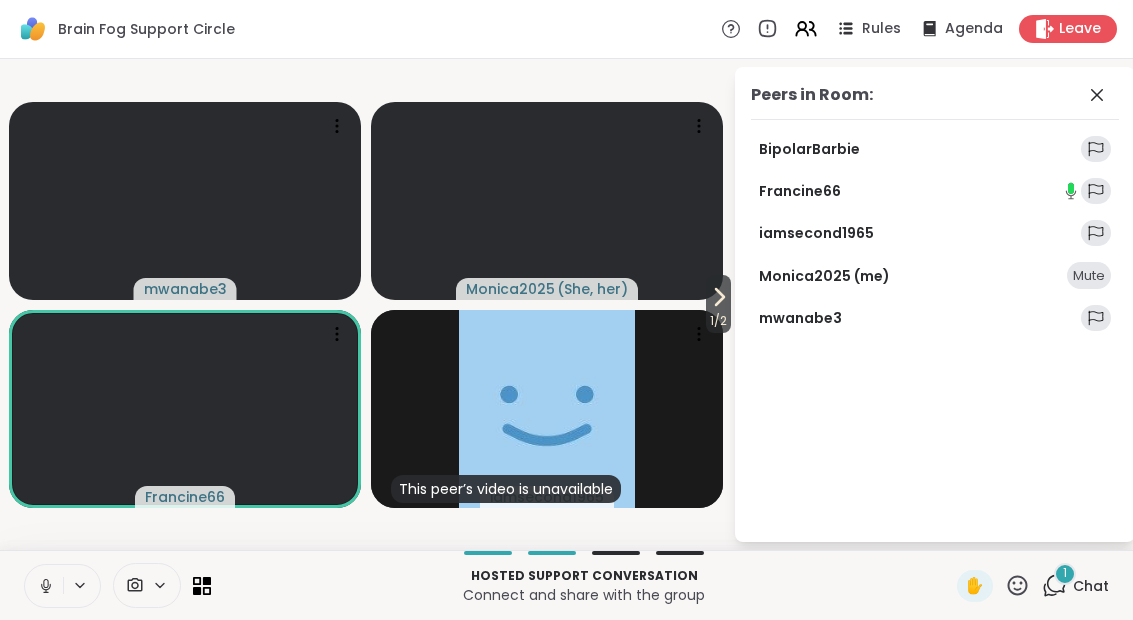 click 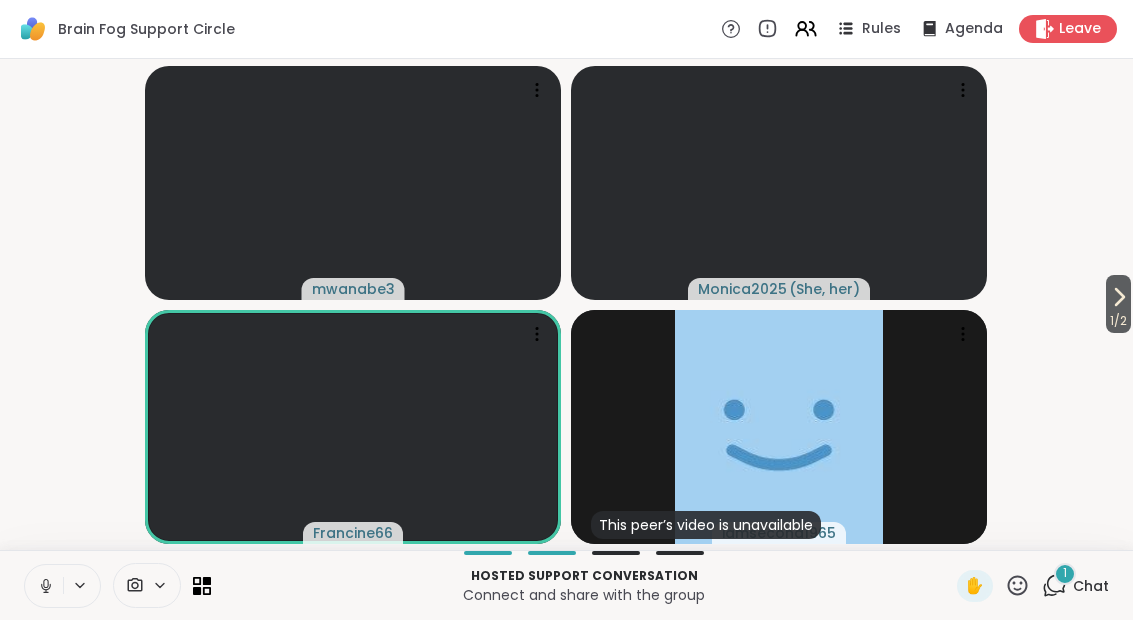 click on "1 Chat" at bounding box center (1075, 586) 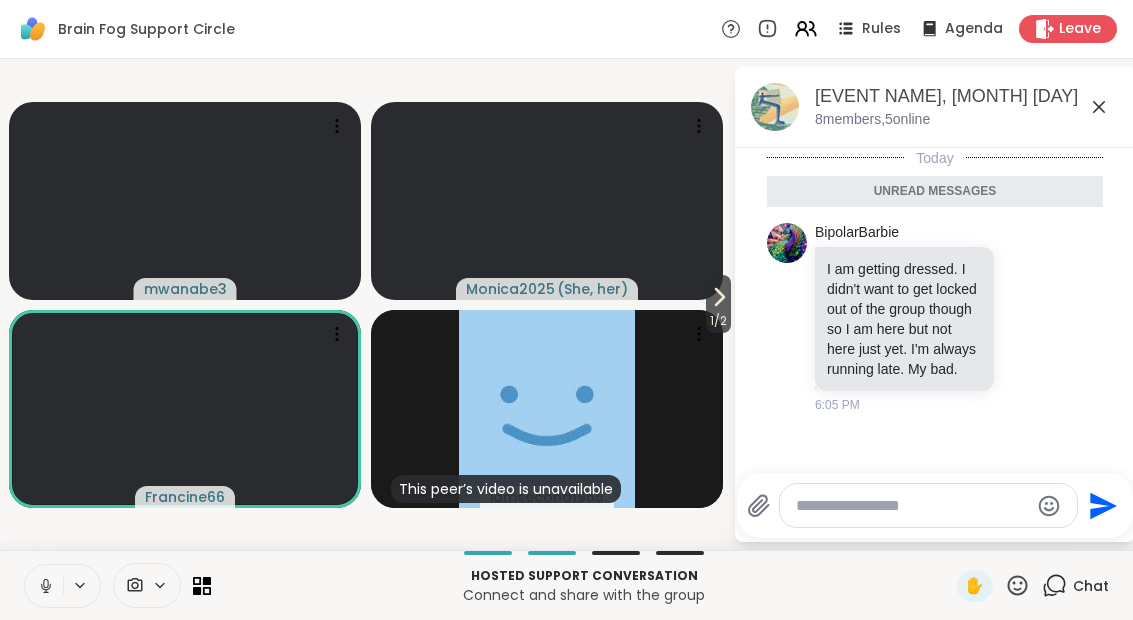 click on "[EVENT NAME], [MONTH] [DAY] [NUMBER]  members,  [NUMBER]  online" at bounding box center (935, 107) 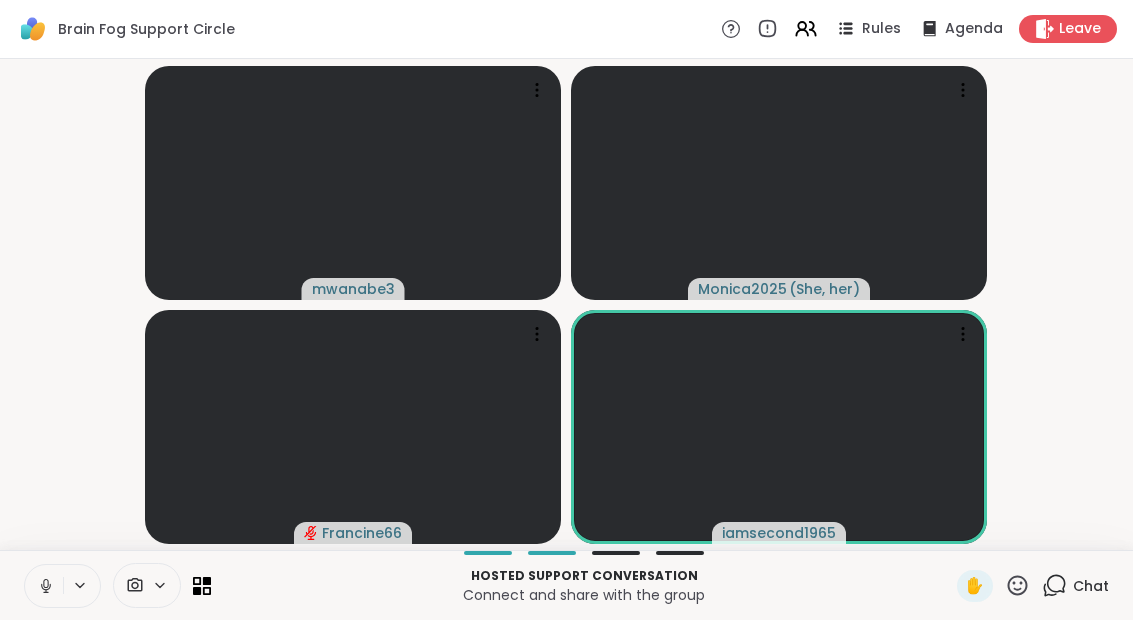 click at bounding box center [44, 586] 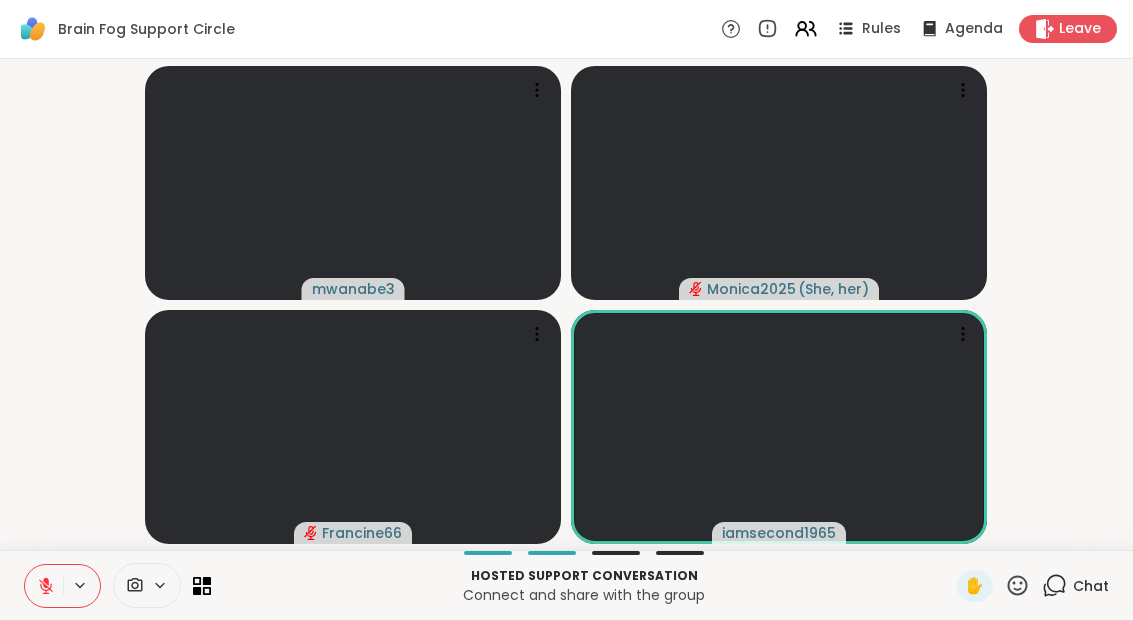 click 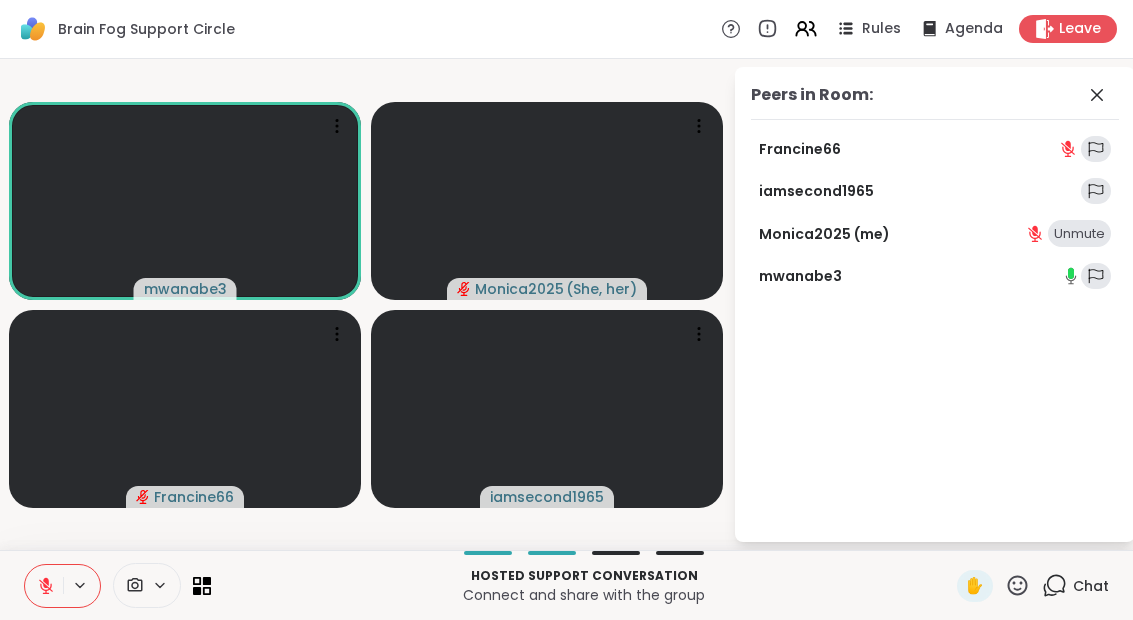 click on "Peers in Room: [USERNAME]   [USERNAME]   [USERNAME]   (me) Unmute [USERNAME]" at bounding box center [935, 304] 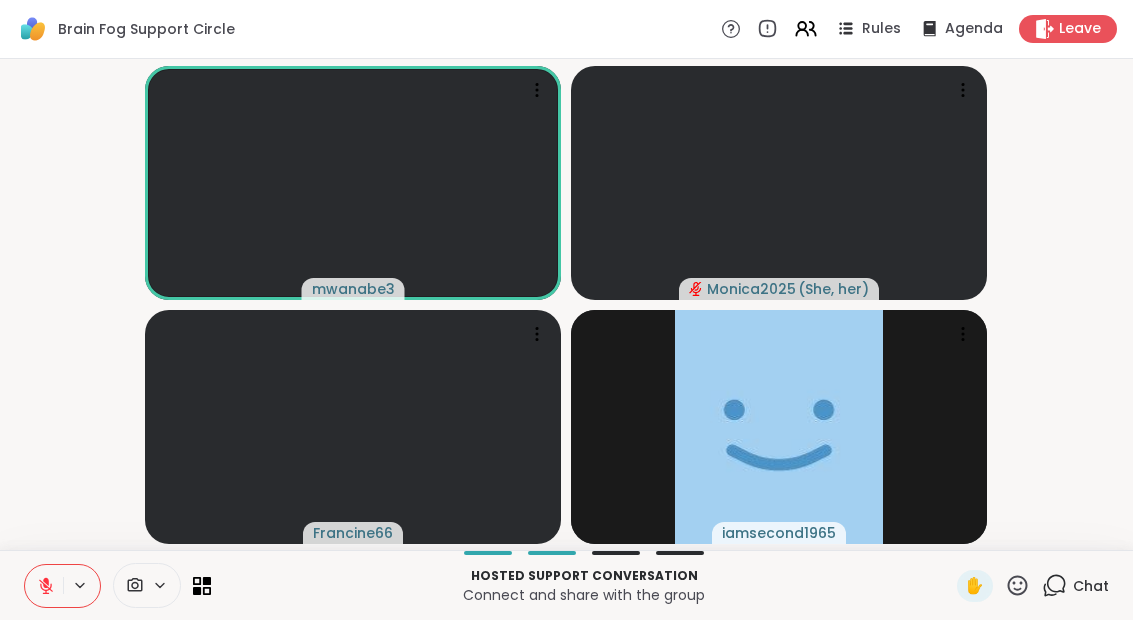 click 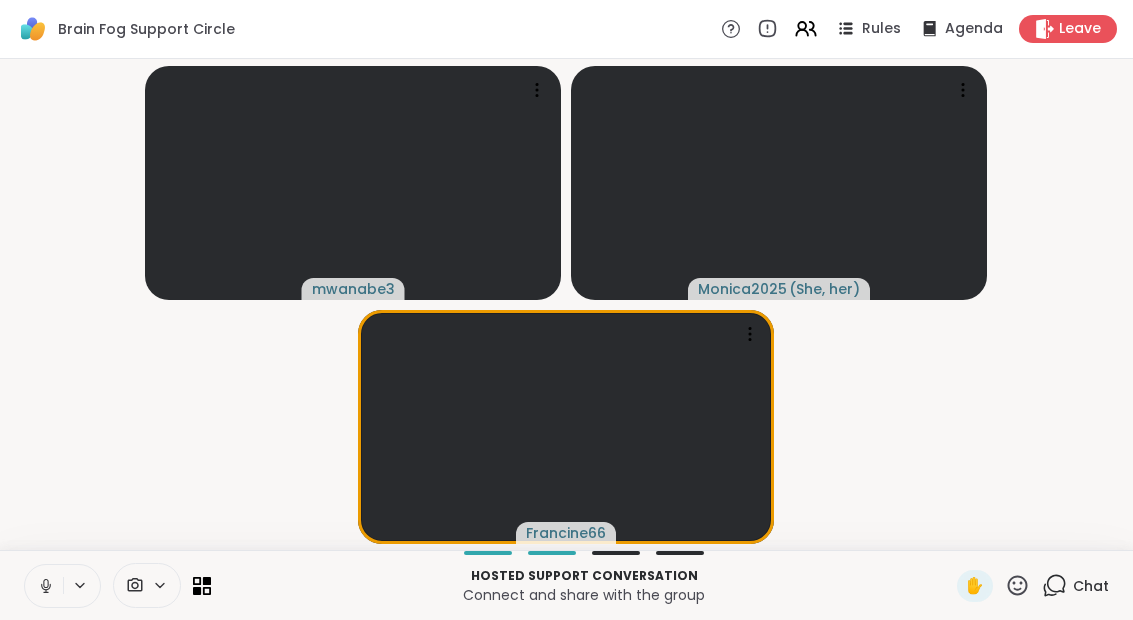 click at bounding box center [44, 586] 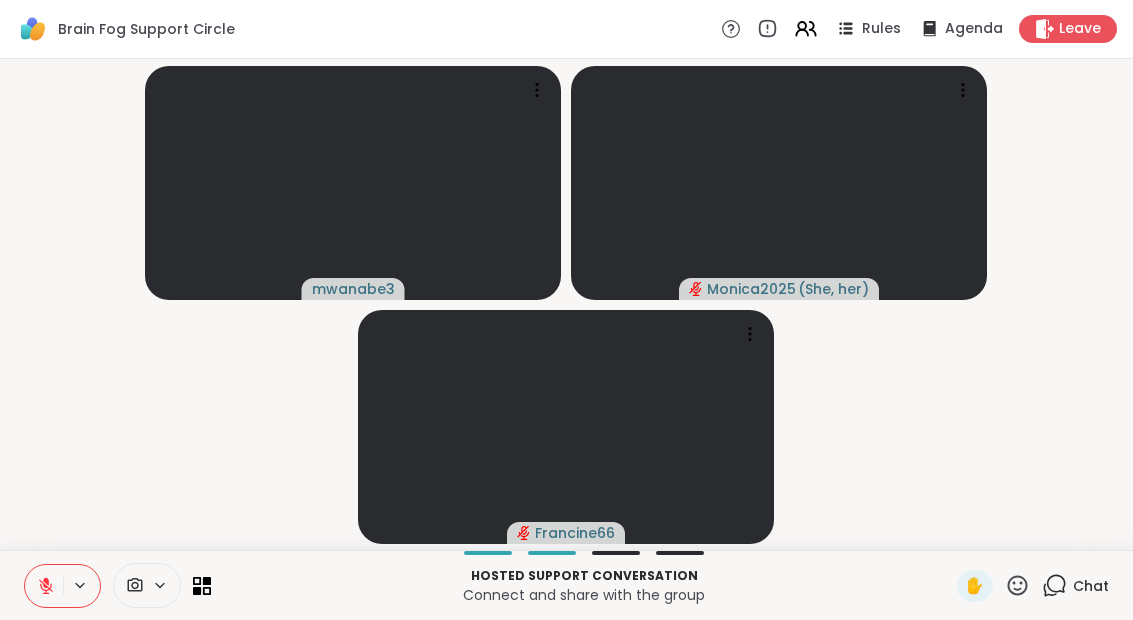 click at bounding box center [44, 586] 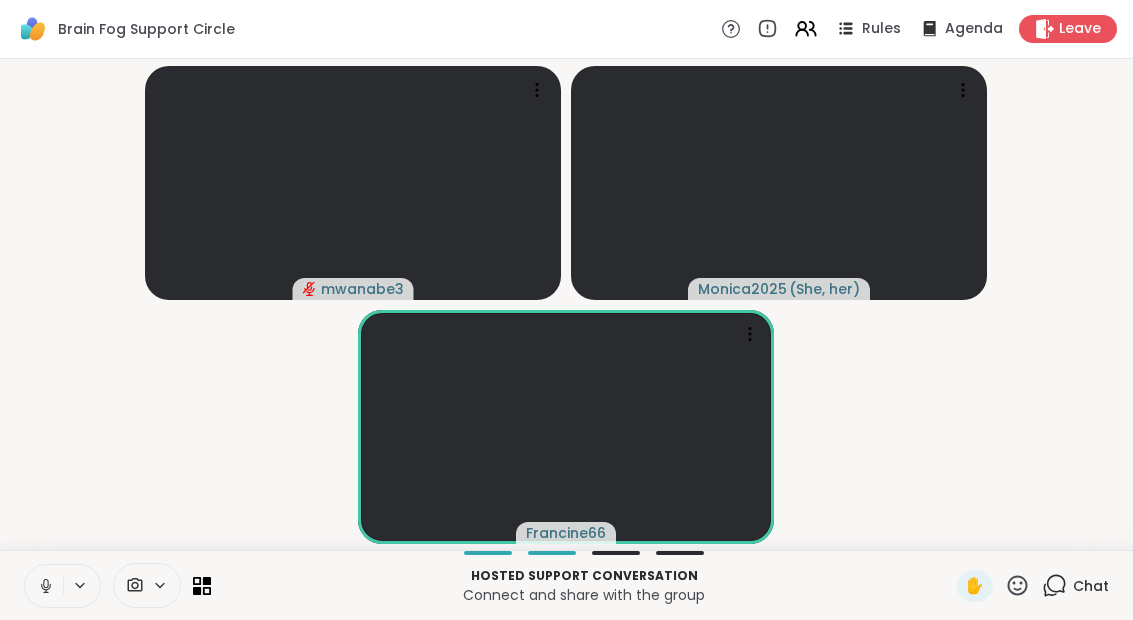 click 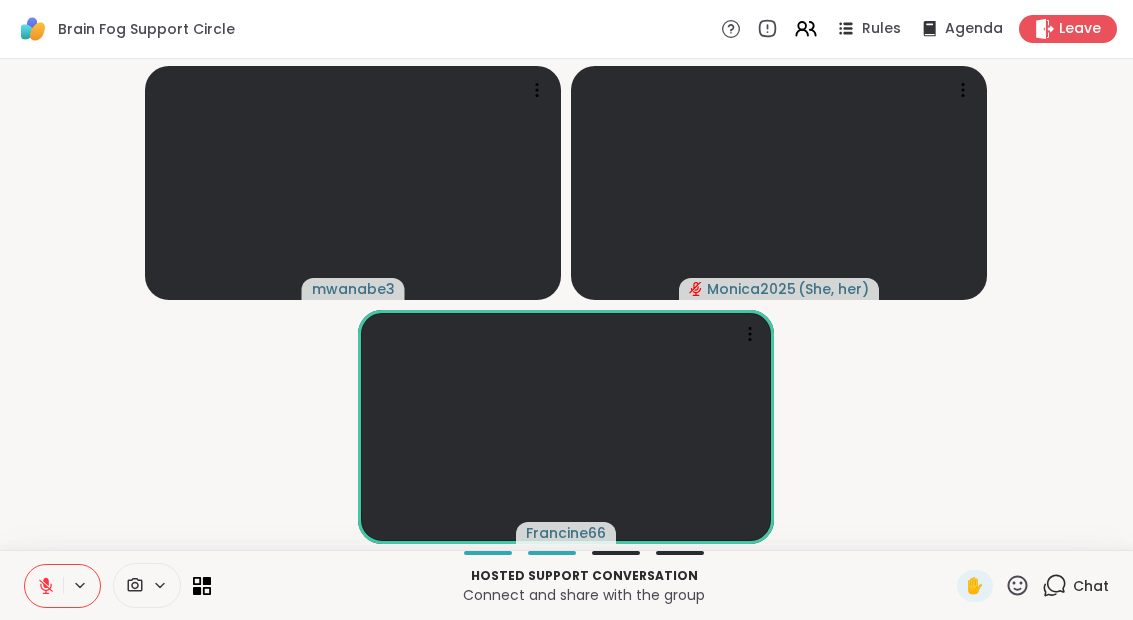 click 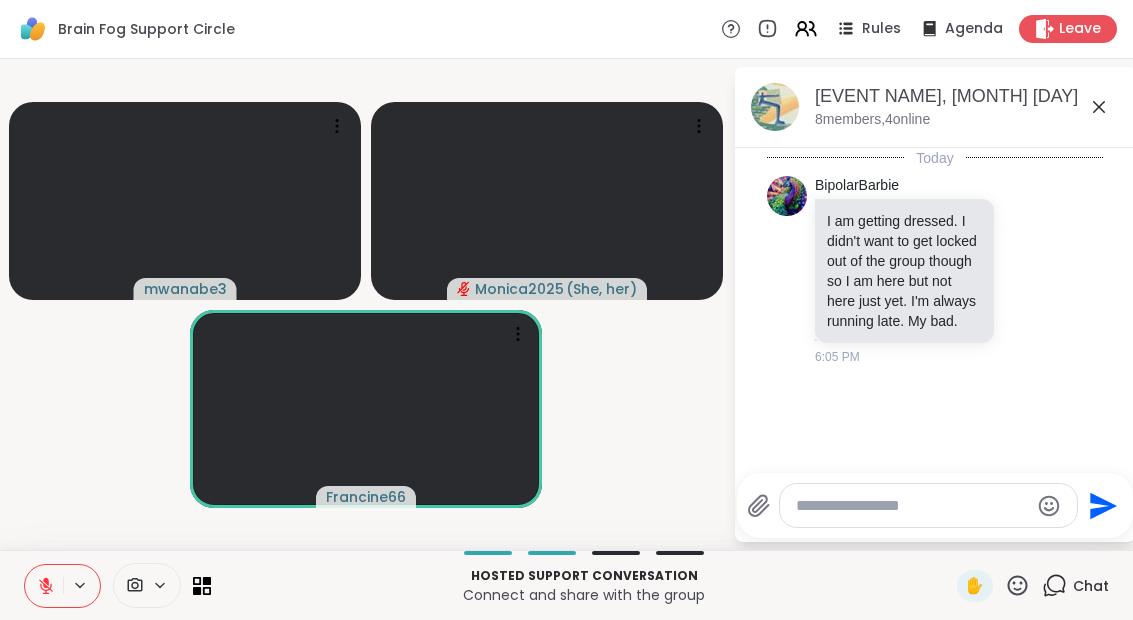 click at bounding box center [912, 506] 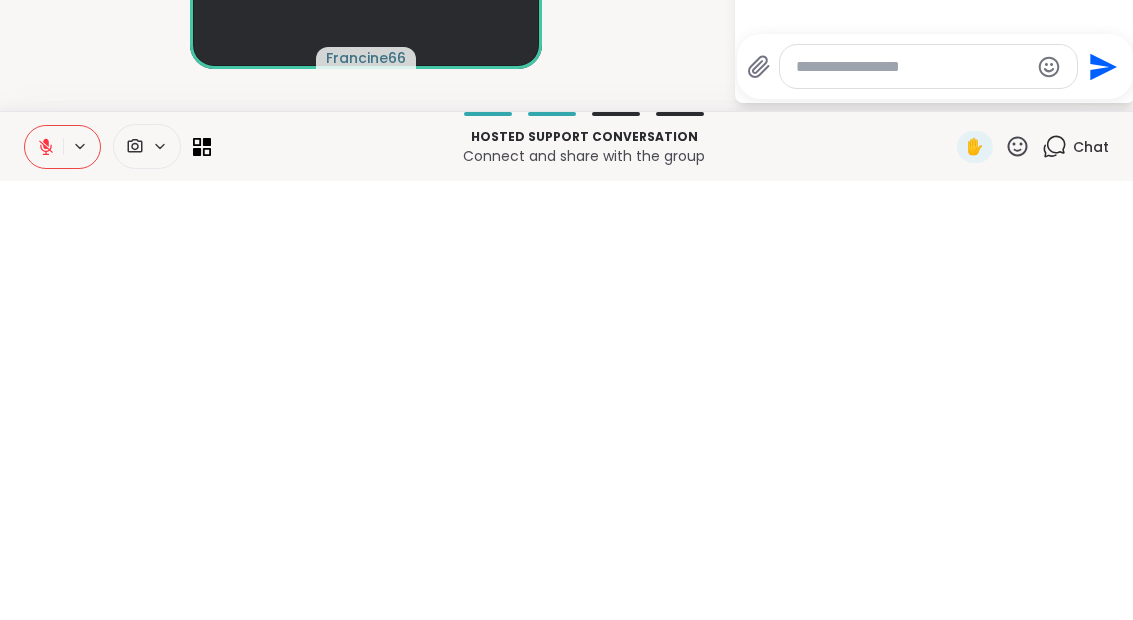 click on "[USERNAME] [USERNAME] ( [PRONOUN] ) [USERNAME]" at bounding box center [366, 304] 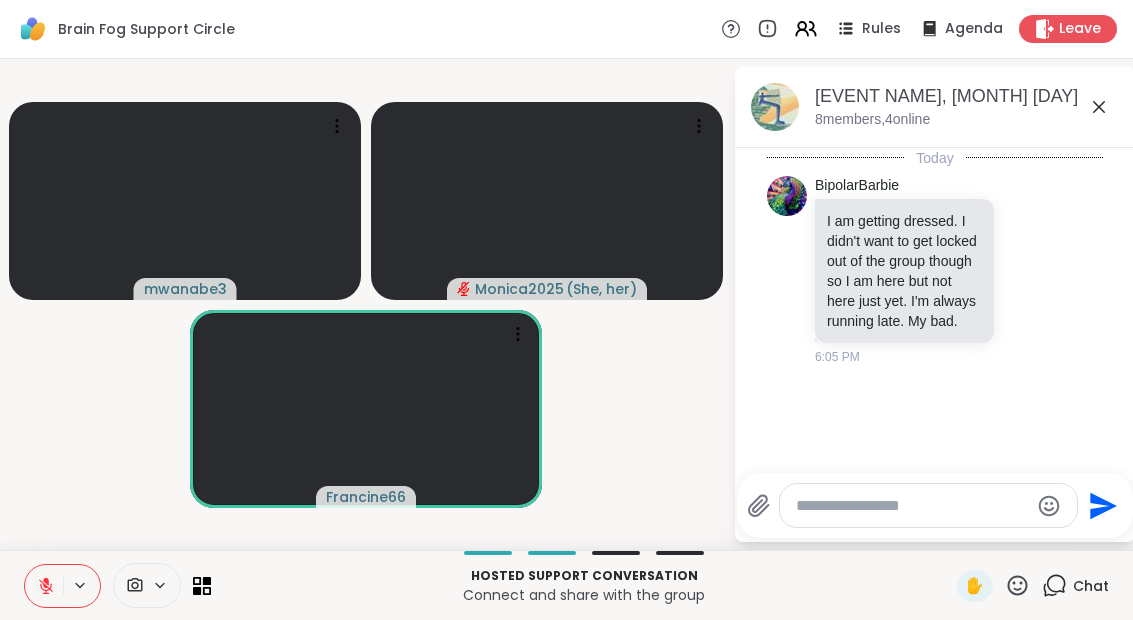 click 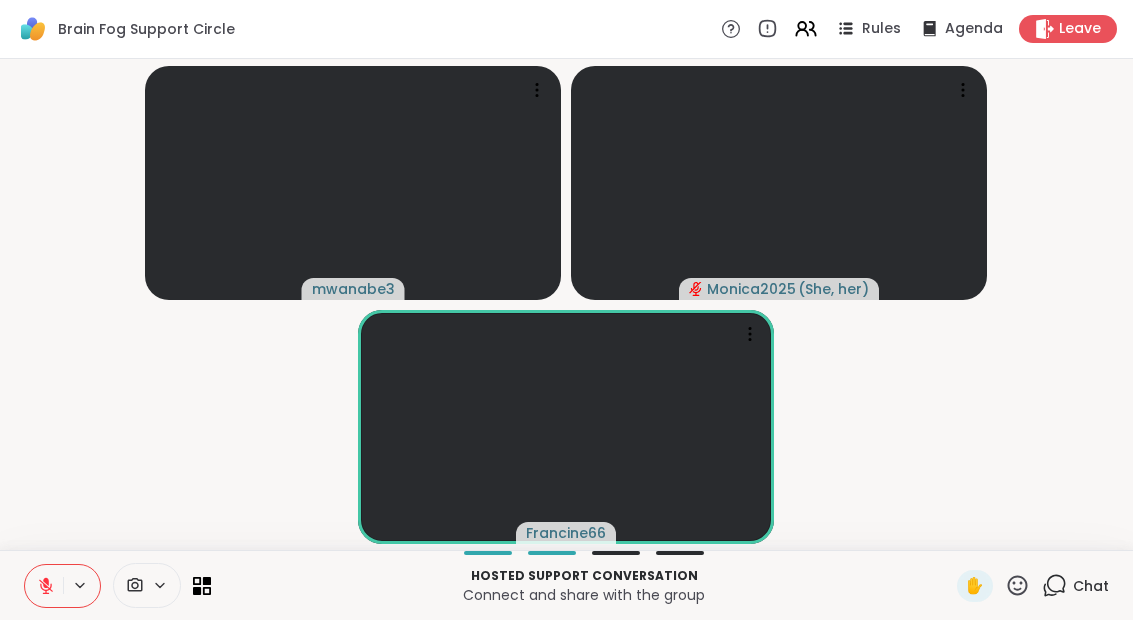 click on "Chat" at bounding box center (1075, 586) 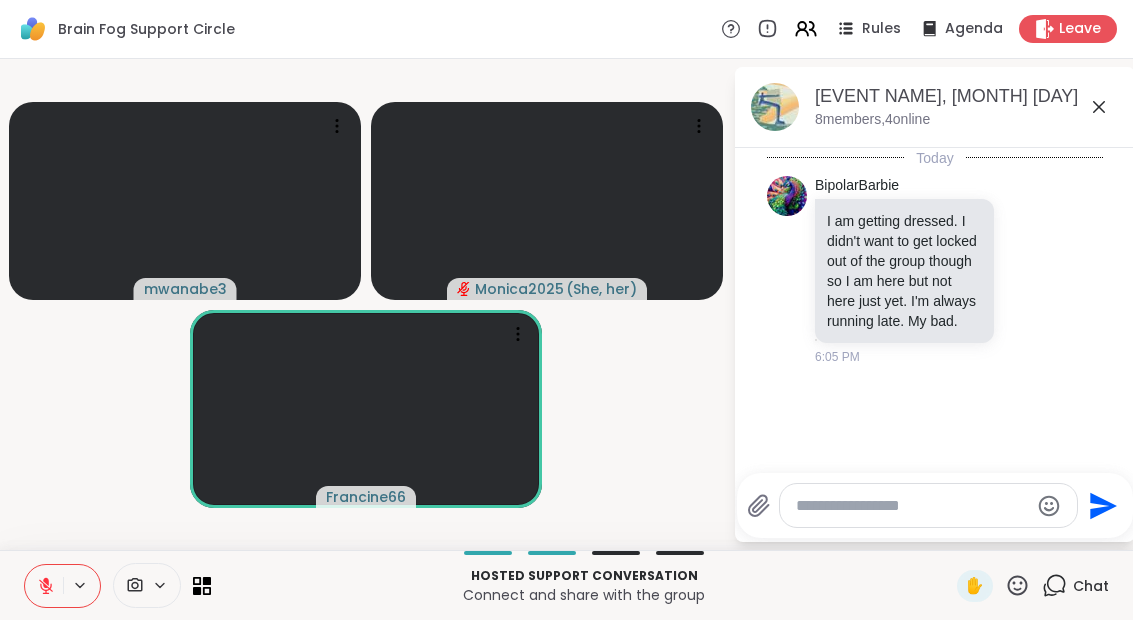 click at bounding box center (912, 506) 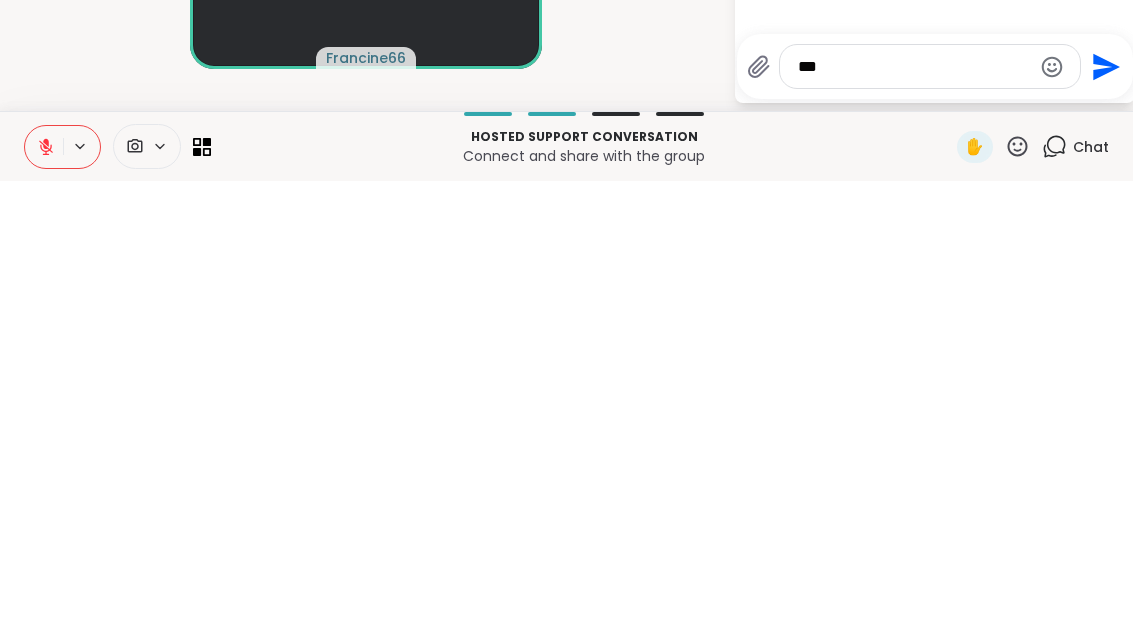 click on "[USERNAME] [USERNAME] ( [PRONOUN] ) [USERNAME]" at bounding box center (366, 304) 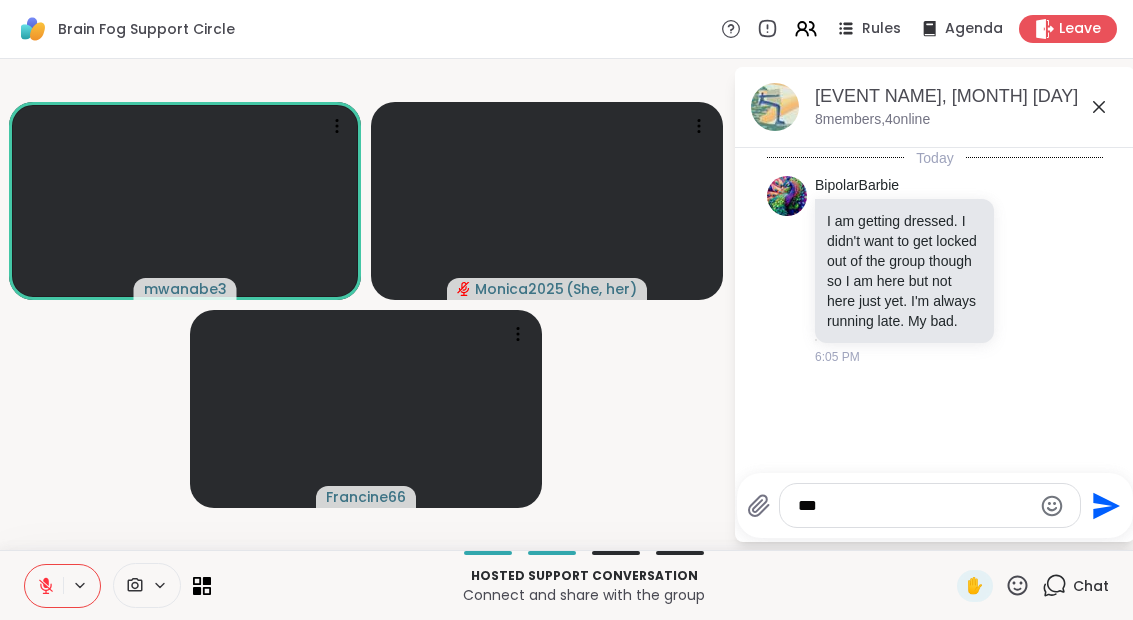 click on "***" at bounding box center (914, 506) 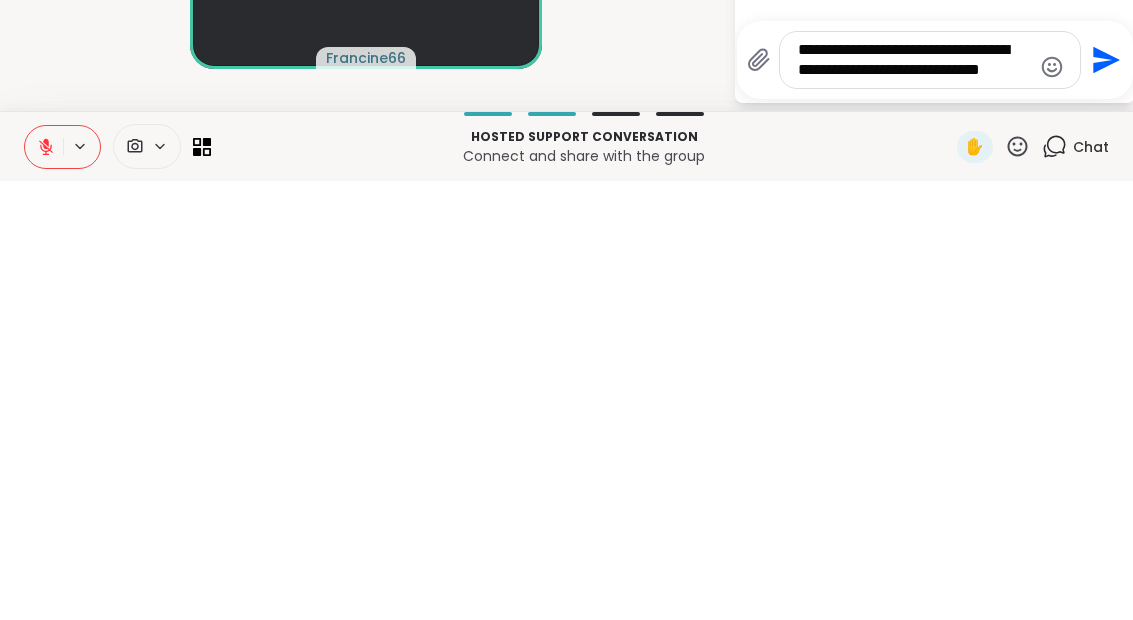 scroll, scrollTop: 0, scrollLeft: 0, axis: both 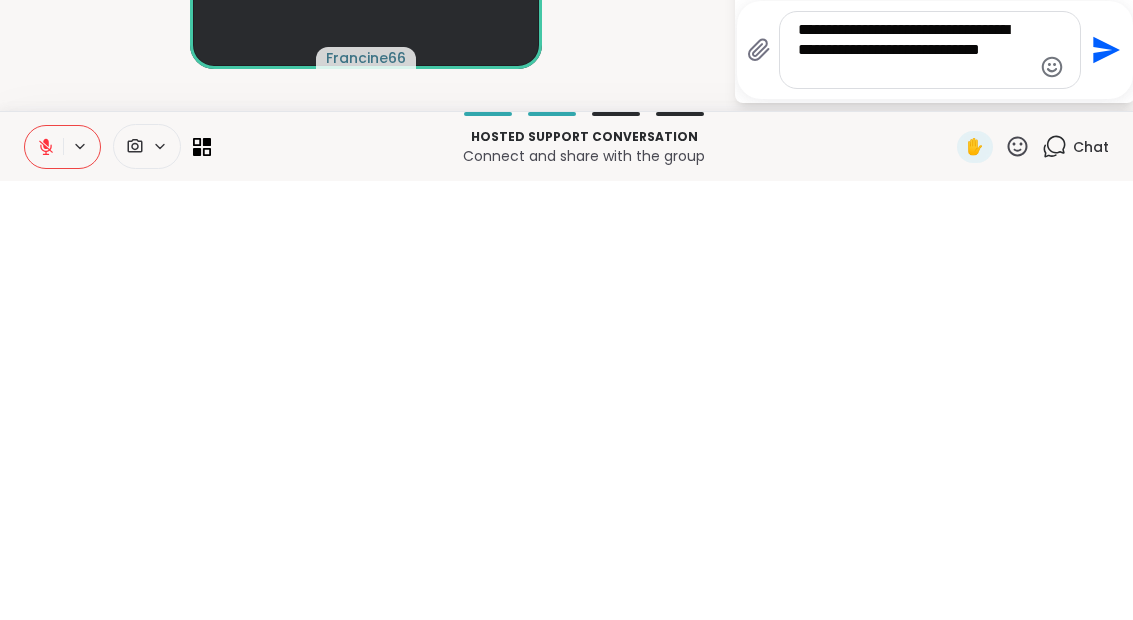 type on "**********" 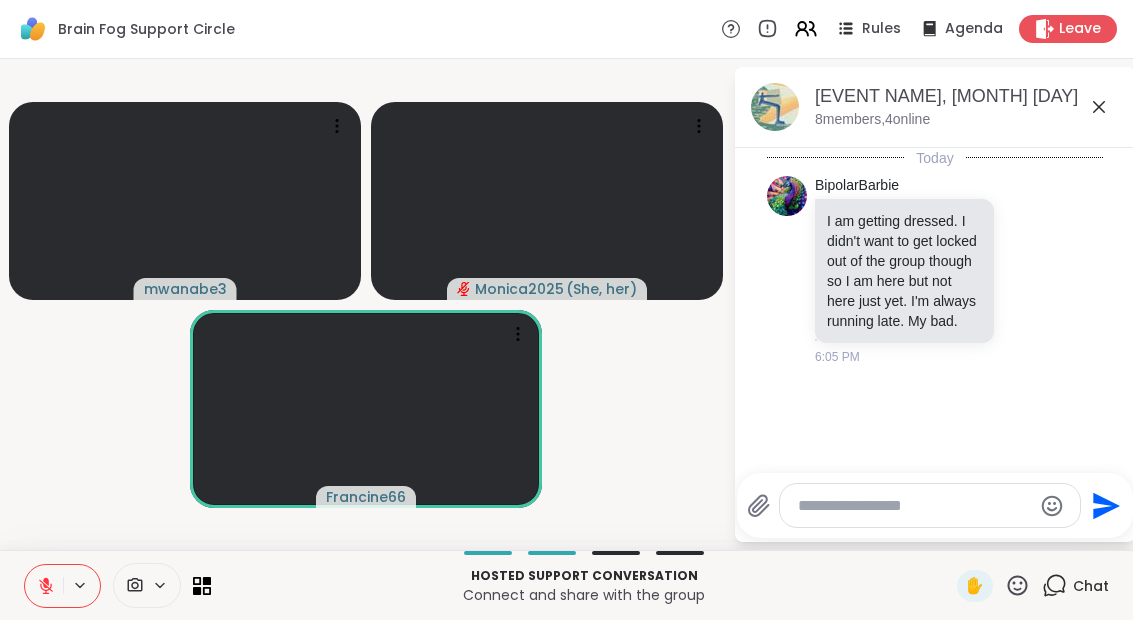scroll, scrollTop: 59, scrollLeft: 0, axis: vertical 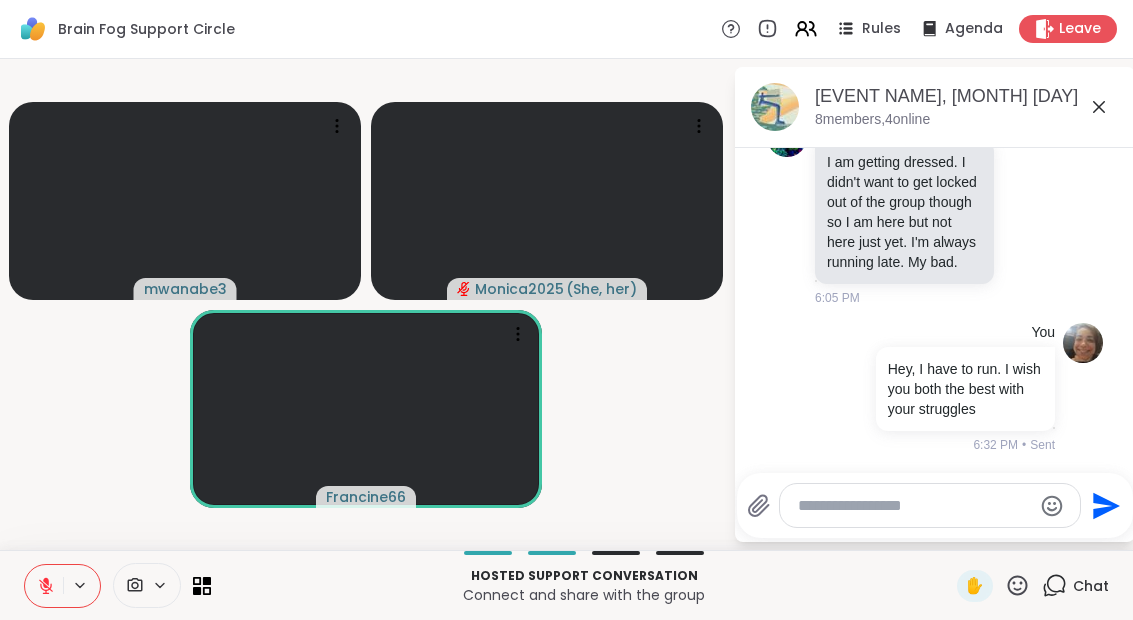 click 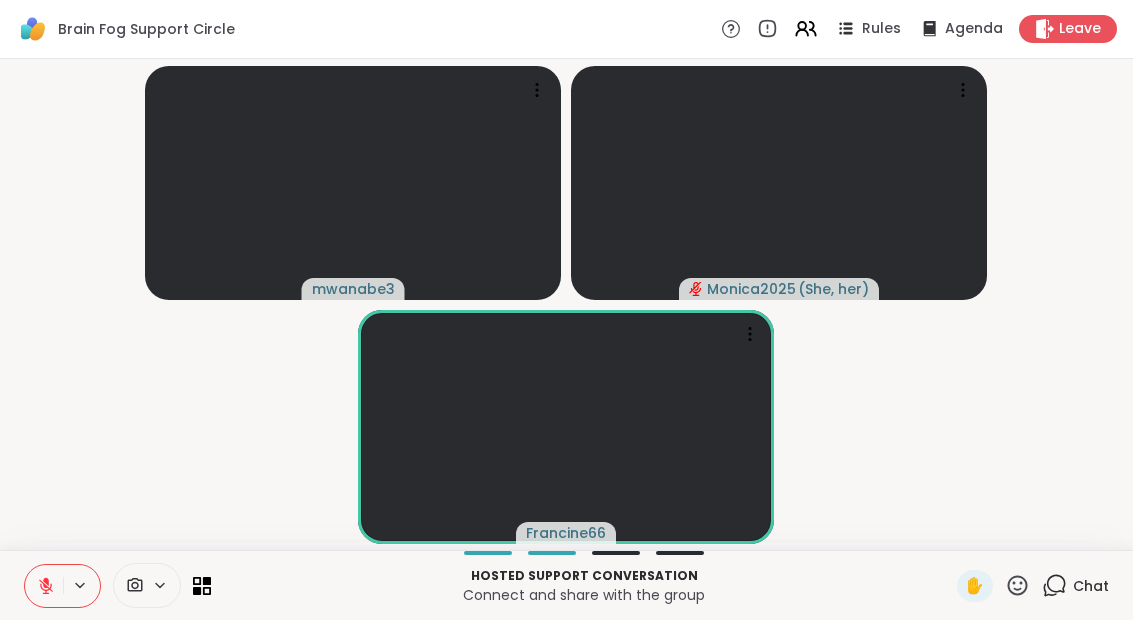 click at bounding box center [81, 585] 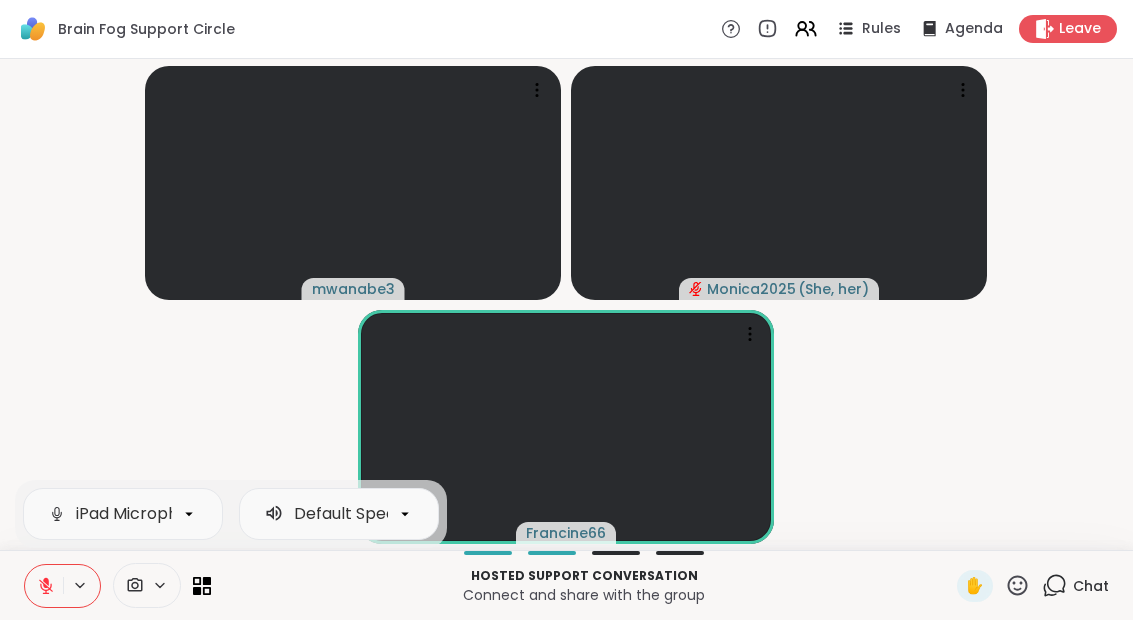 click at bounding box center [44, 586] 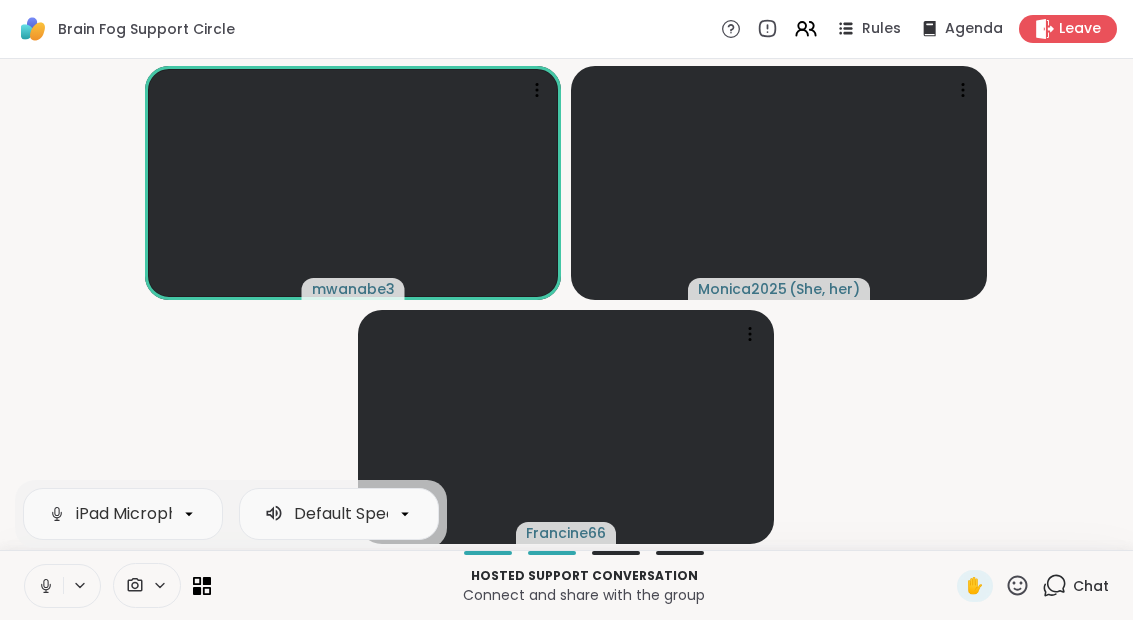 click on "Leave" at bounding box center (1080, 29) 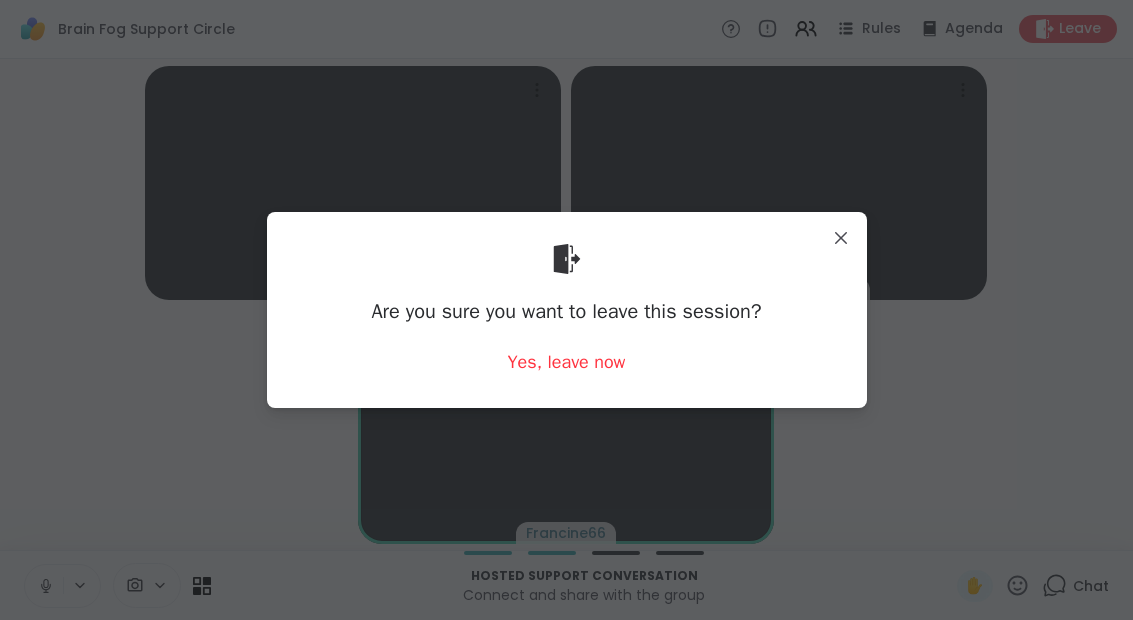 click on "Yes, leave now" at bounding box center (567, 362) 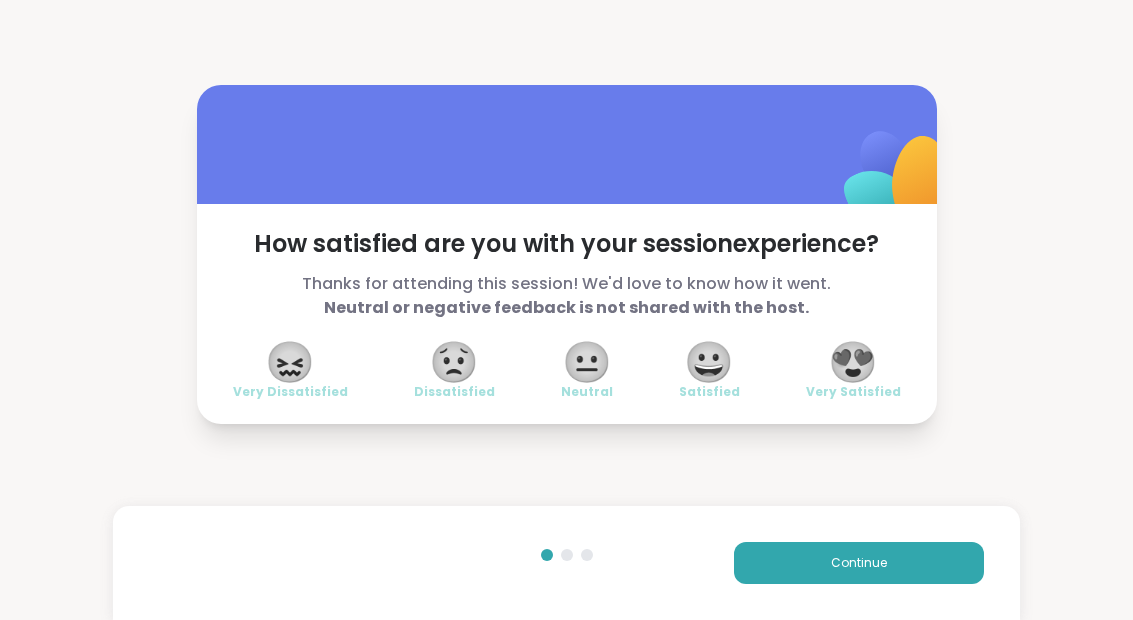 click on "😐" at bounding box center (587, 362) 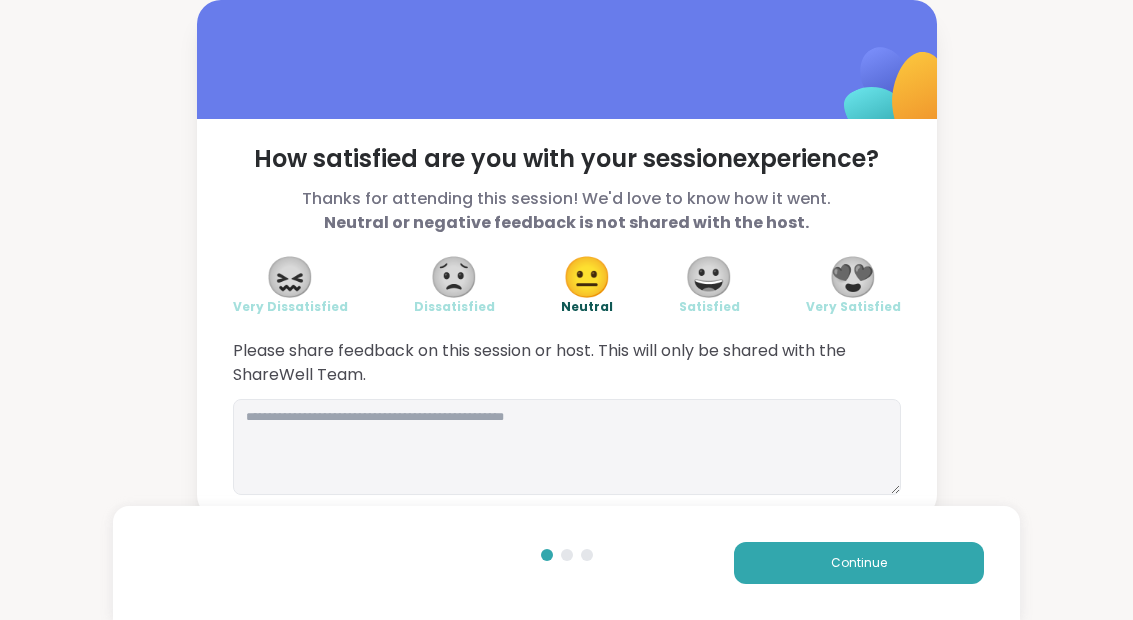 click on "Continue" at bounding box center [859, 563] 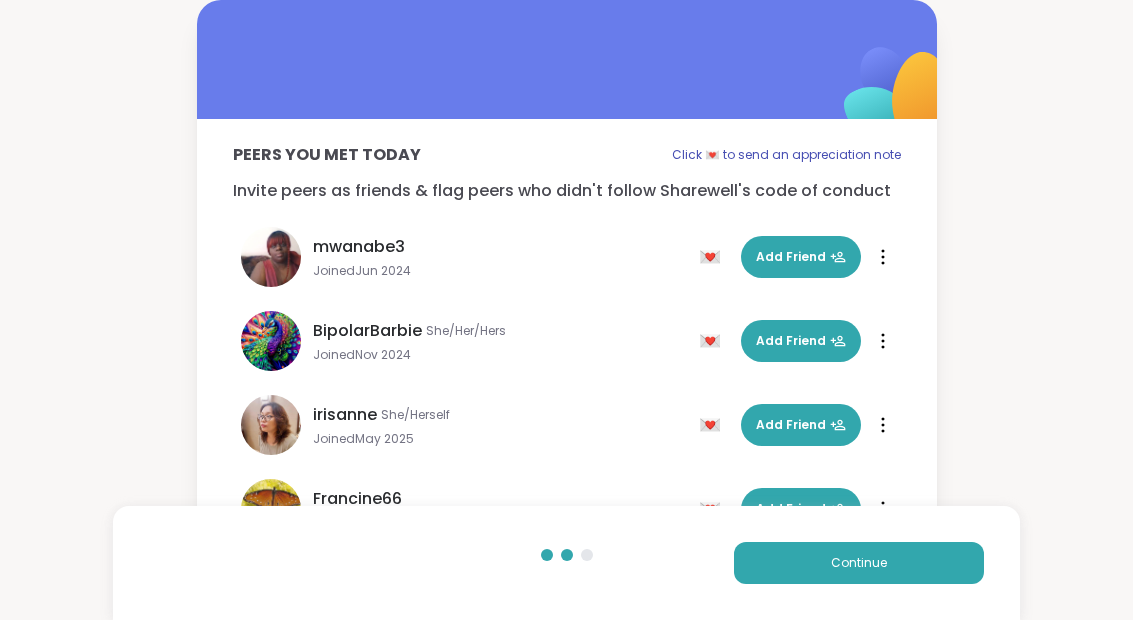 click on "Continue" at bounding box center [859, 563] 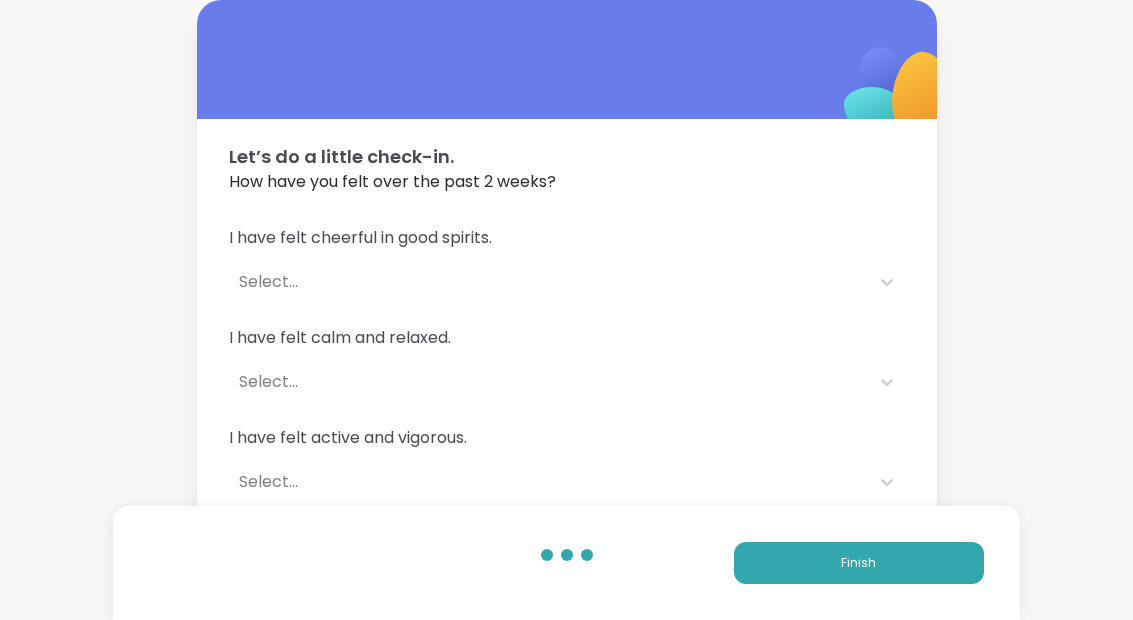 click on "Finish" at bounding box center (859, 563) 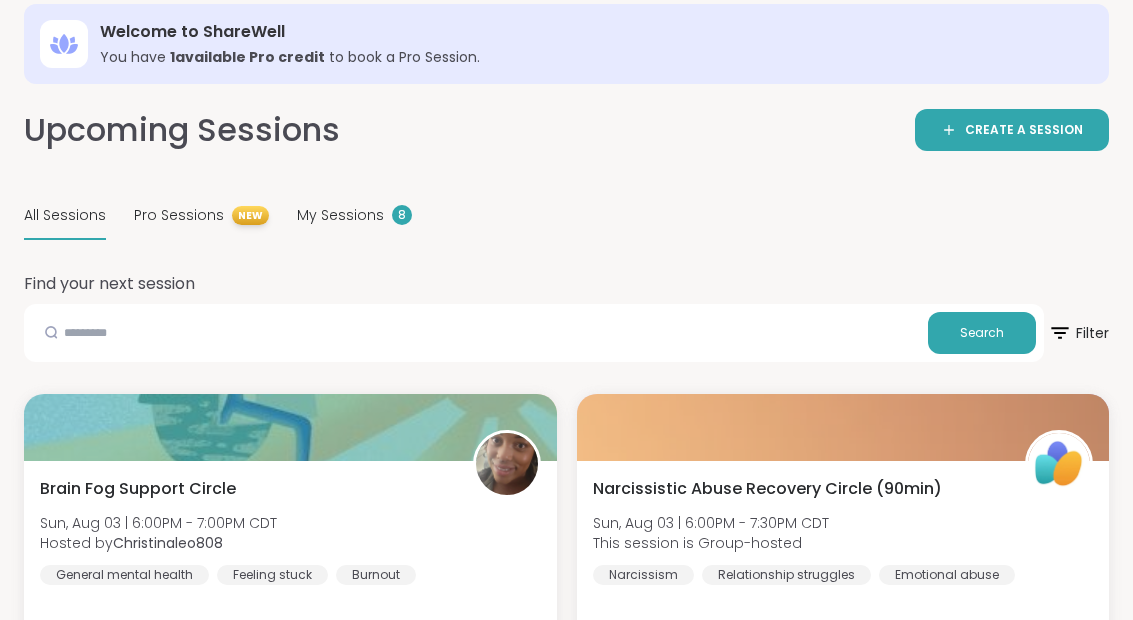 scroll, scrollTop: 110, scrollLeft: 0, axis: vertical 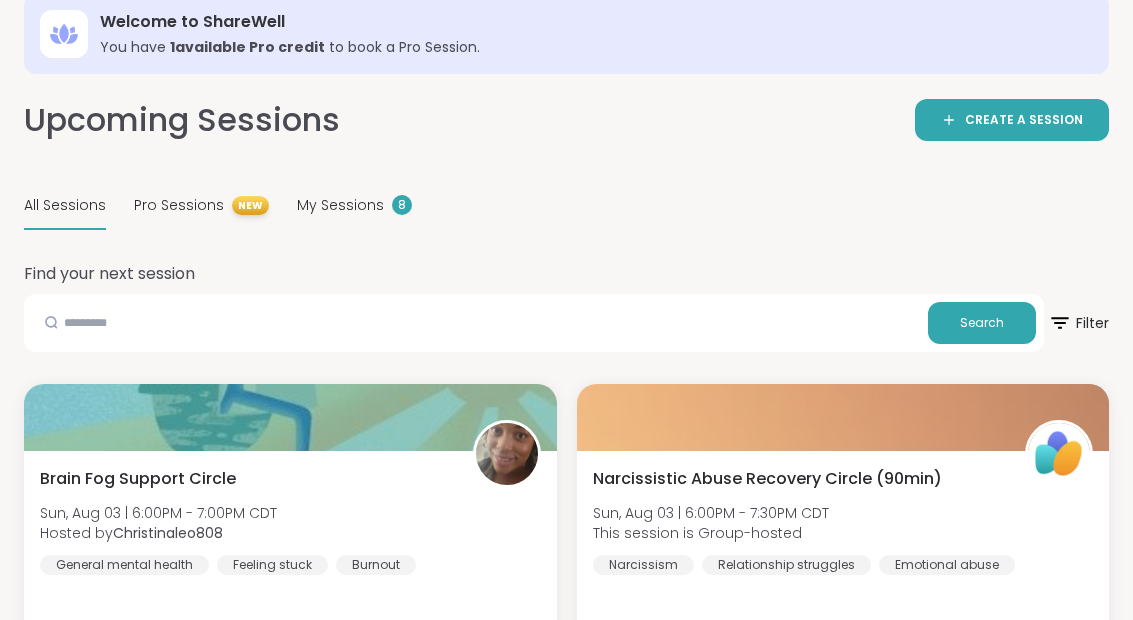 click on "[EVENT NAME] [DAY], [MONTH] [DAY] | [TIME] - [TIME] [TIMEZONE] Hosted by  [USERNAME] General mental health Feeling stuck Burnout" at bounding box center (290, 521) 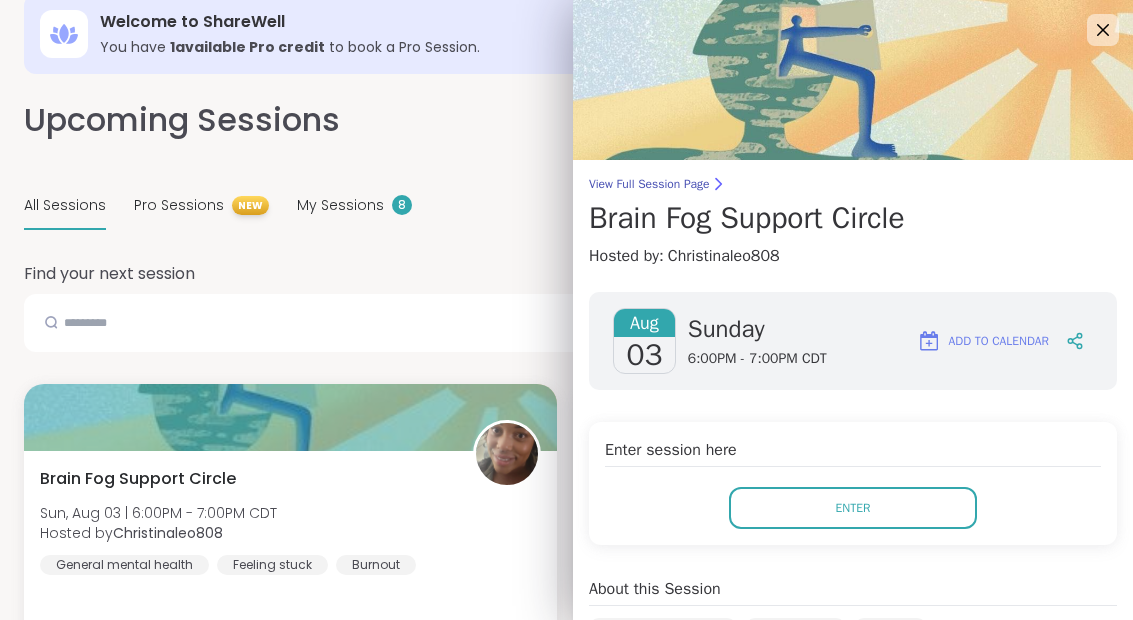 click on "Christinaleo808" at bounding box center [724, 256] 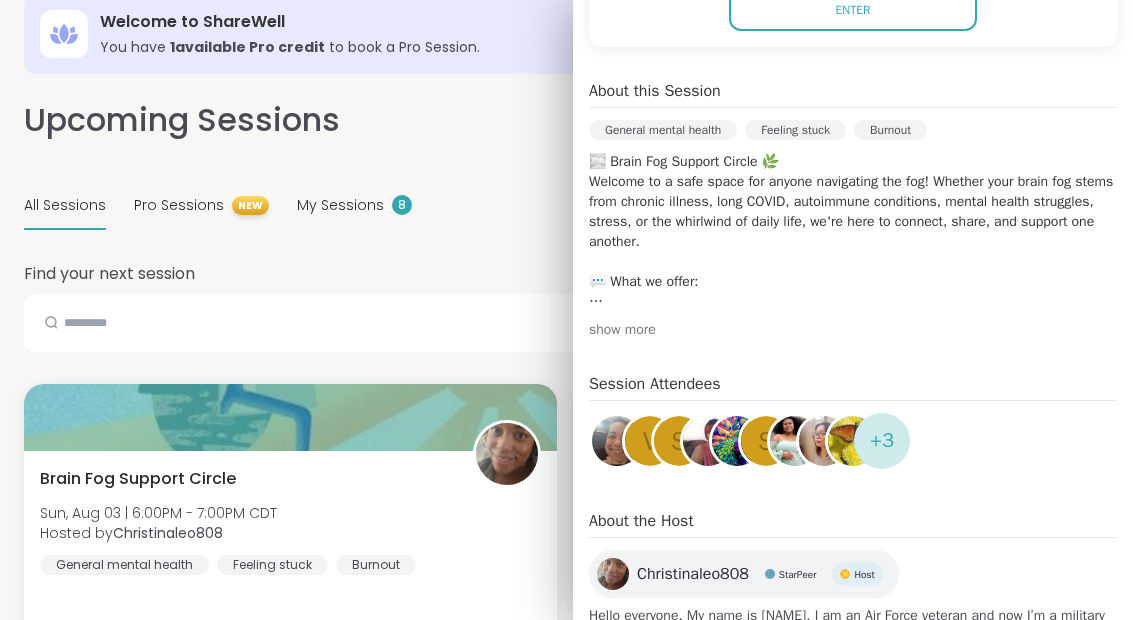 scroll, scrollTop: 552, scrollLeft: 0, axis: vertical 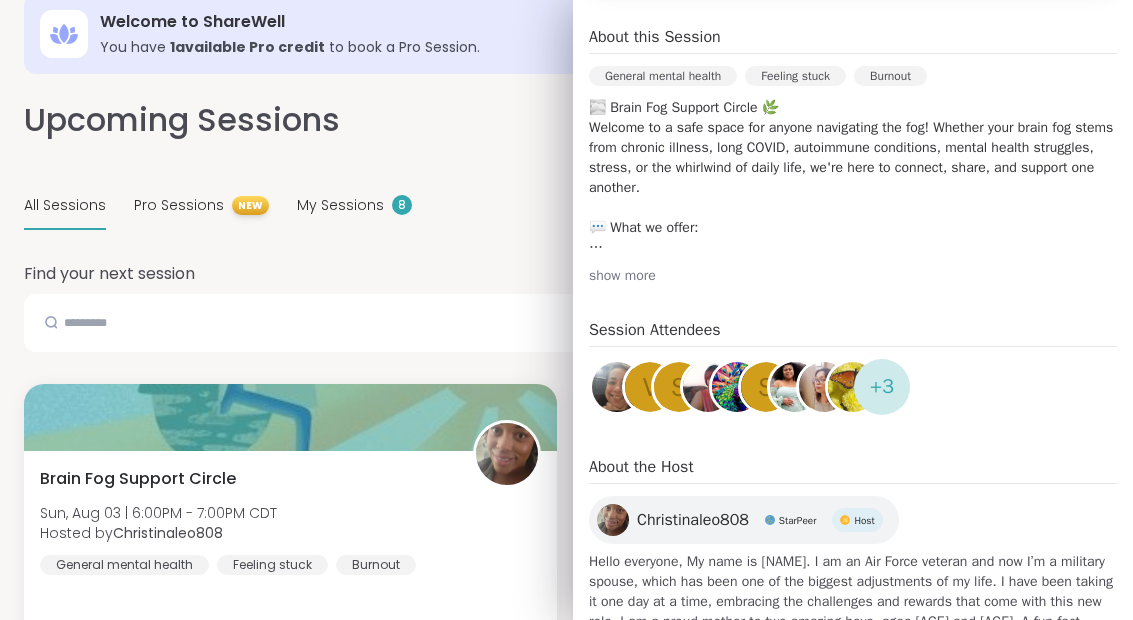 click on "show more" at bounding box center [853, 276] 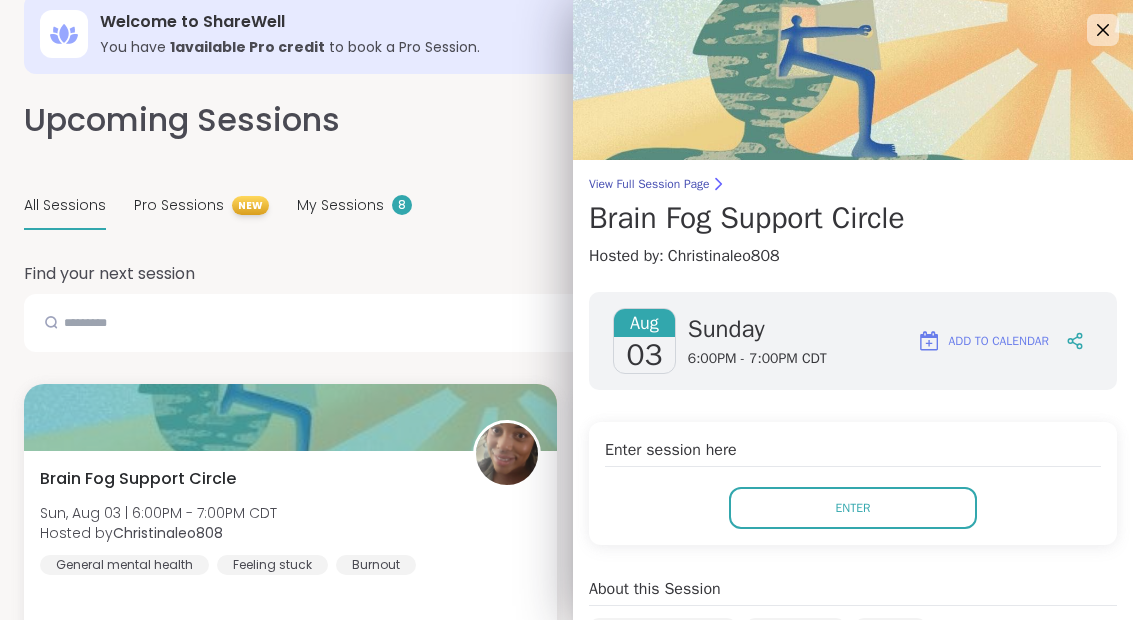 scroll, scrollTop: 0, scrollLeft: 0, axis: both 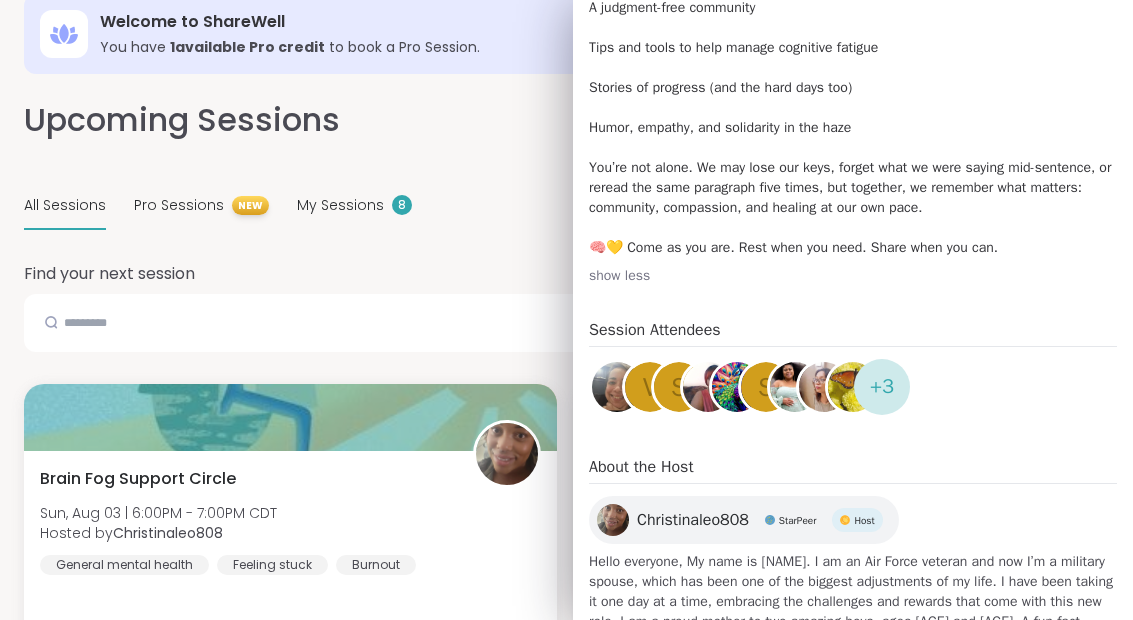 click on "Christinaleo808" at bounding box center [693, 520] 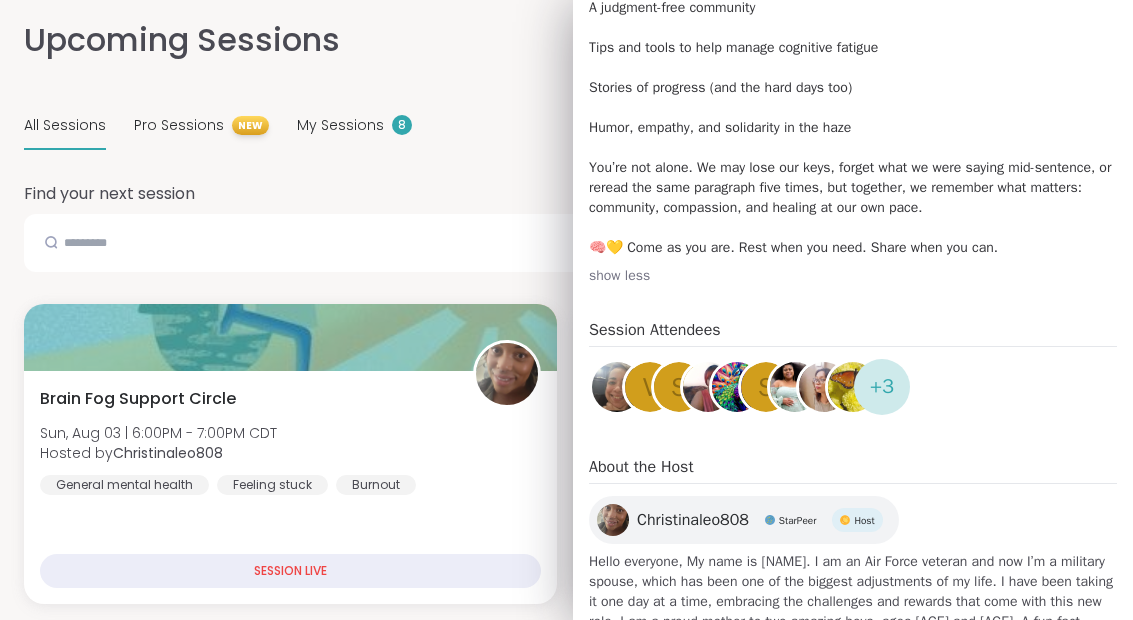 click on "🌫️ Brain Fog Support Circle 🌿
Welcome to a safe space for anyone navigating the fog! Whether your brain fog stems from chronic illness, long COVID, autoimmune conditions, mental health struggles, stress, or the whirlwind of daily life, we're here to connect, share, and support one another.
💬 What we offer:
A judgment-free community
Tips and tools to help manage cognitive fatigue
Stories of progress (and the hard days too)
Humor, empathy, and solidarity in the haze
You’re not alone. We may lose our keys, forget what we were saying mid-sentence, or reread the same paragraph five times, but together, we remember what matters: community, compassion, and healing at our own pace.
🧠💛 Come as you are. Rest when you need. Share when you can." at bounding box center [853, 48] 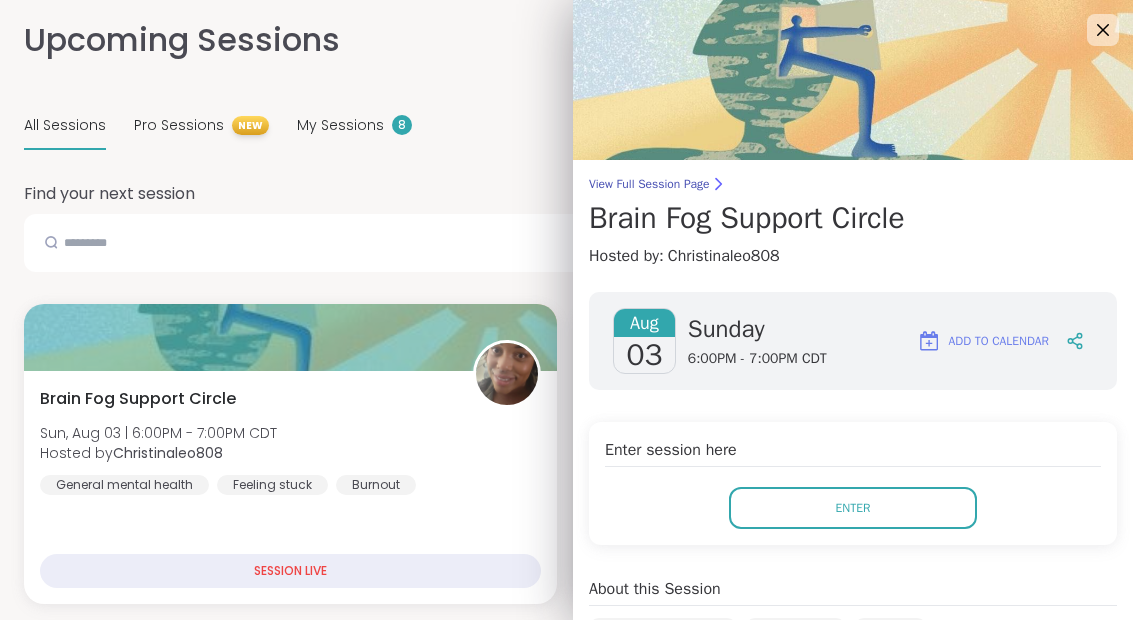 scroll, scrollTop: 0, scrollLeft: 0, axis: both 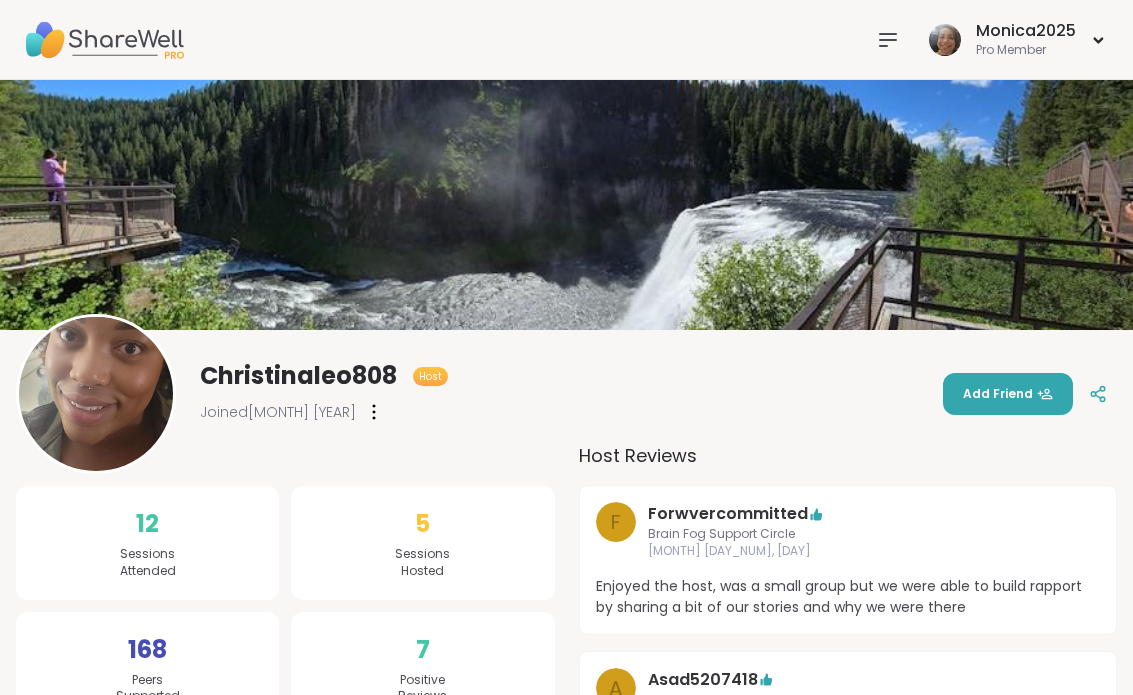 click at bounding box center [96, 394] 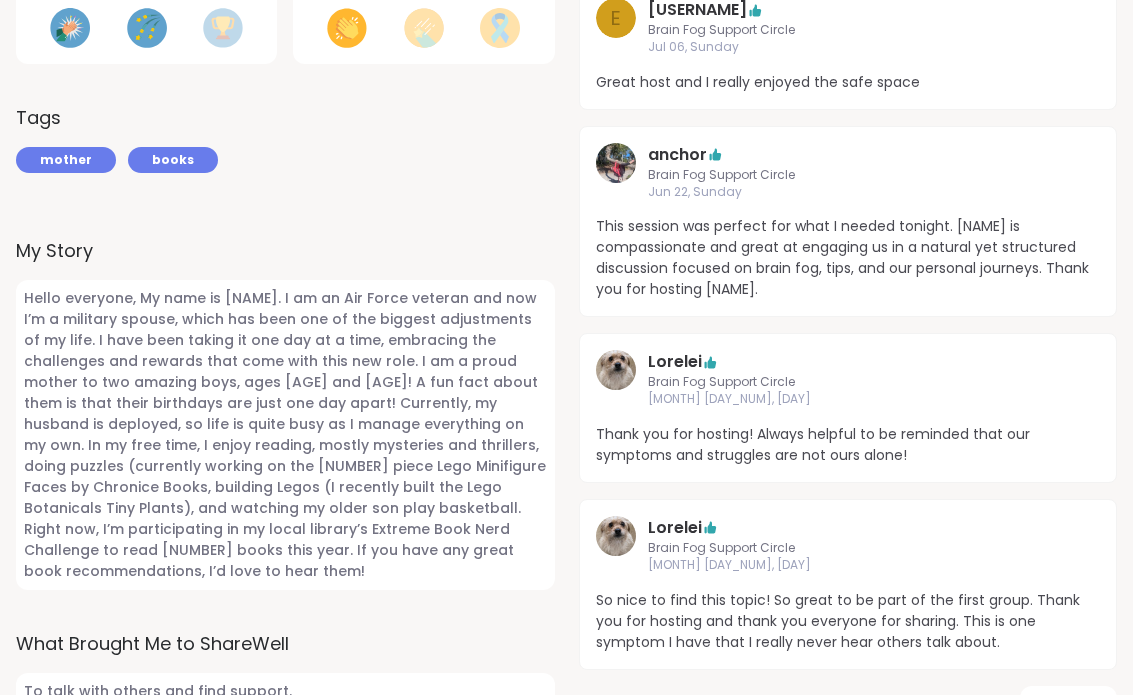 scroll, scrollTop: 753, scrollLeft: 0, axis: vertical 